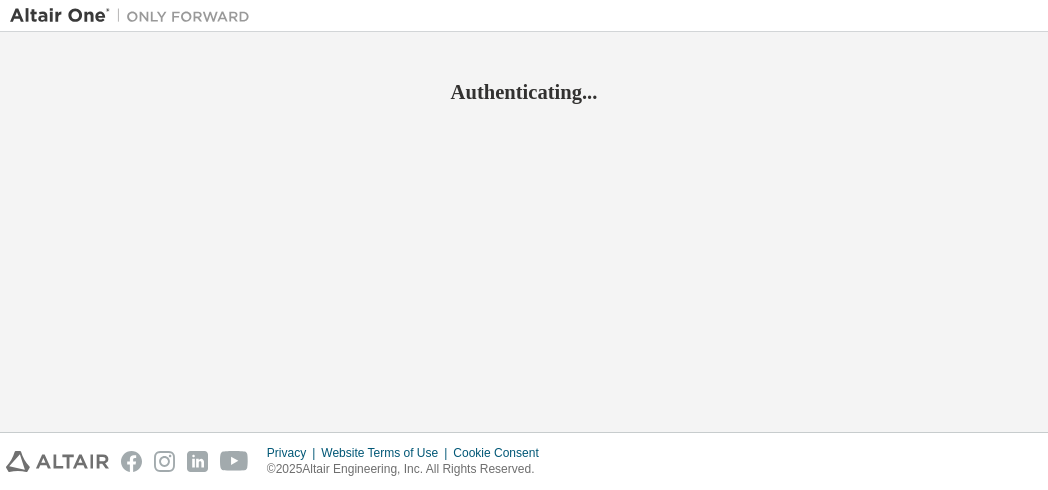 scroll, scrollTop: 0, scrollLeft: 0, axis: both 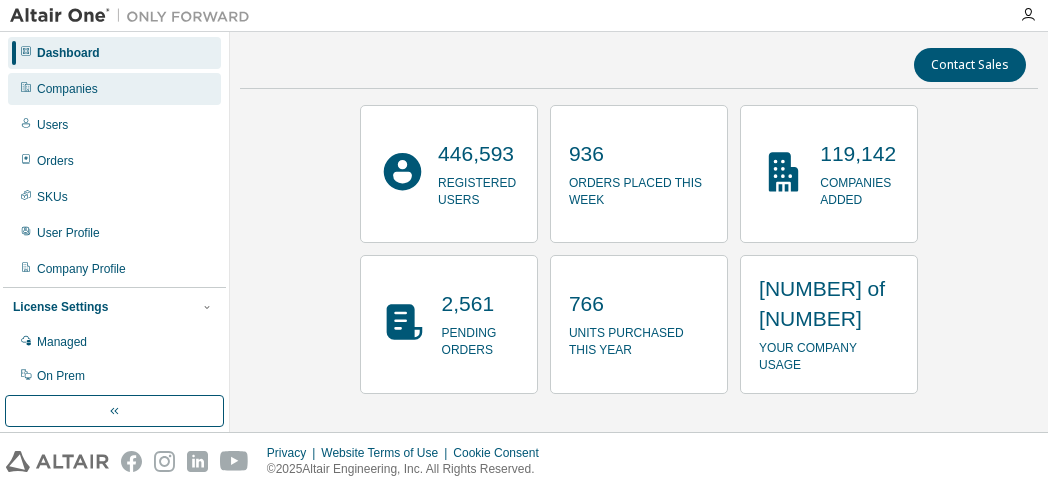 click on "Companies" at bounding box center (67, 89) 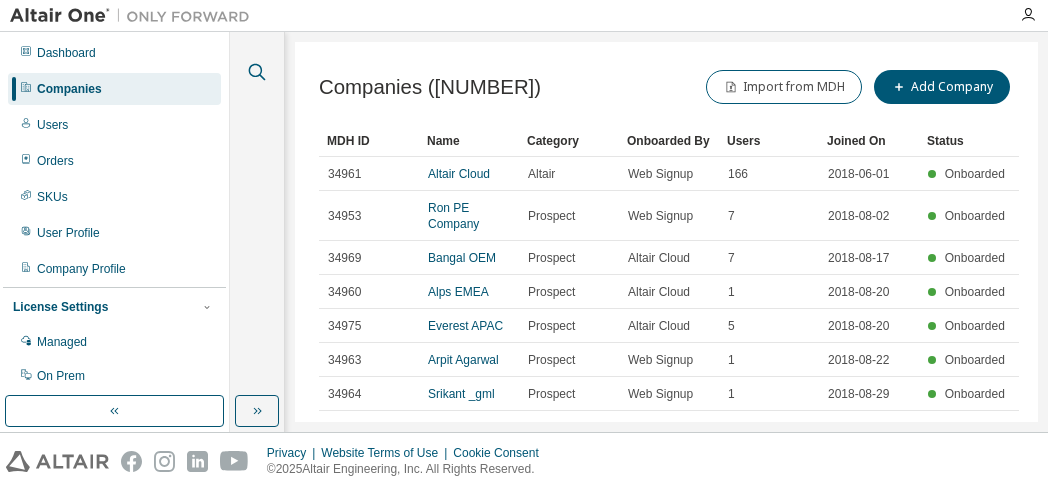 click 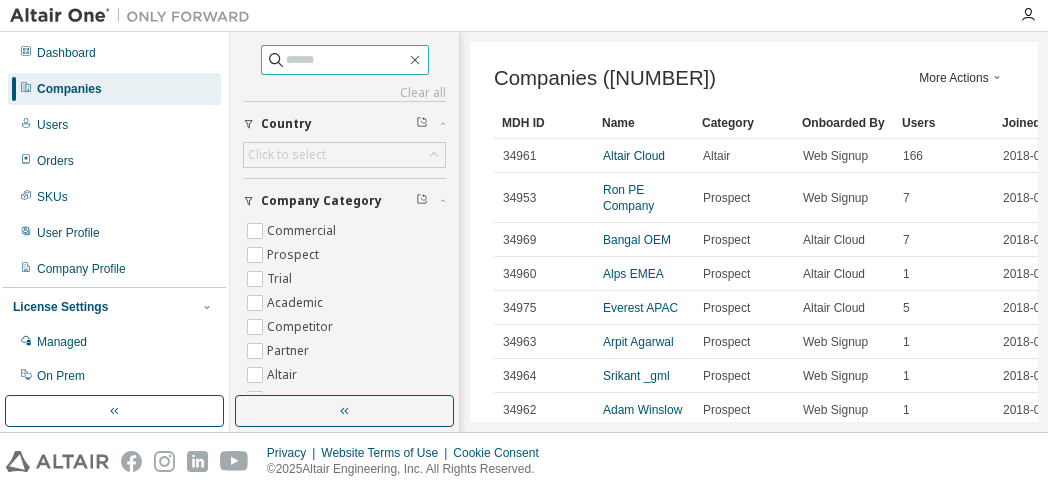click at bounding box center [346, 60] 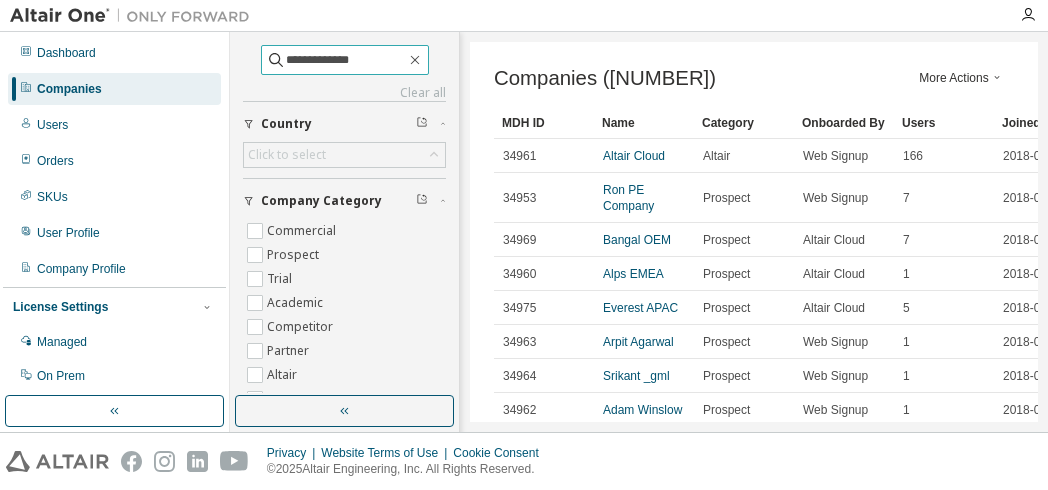 type on "**********" 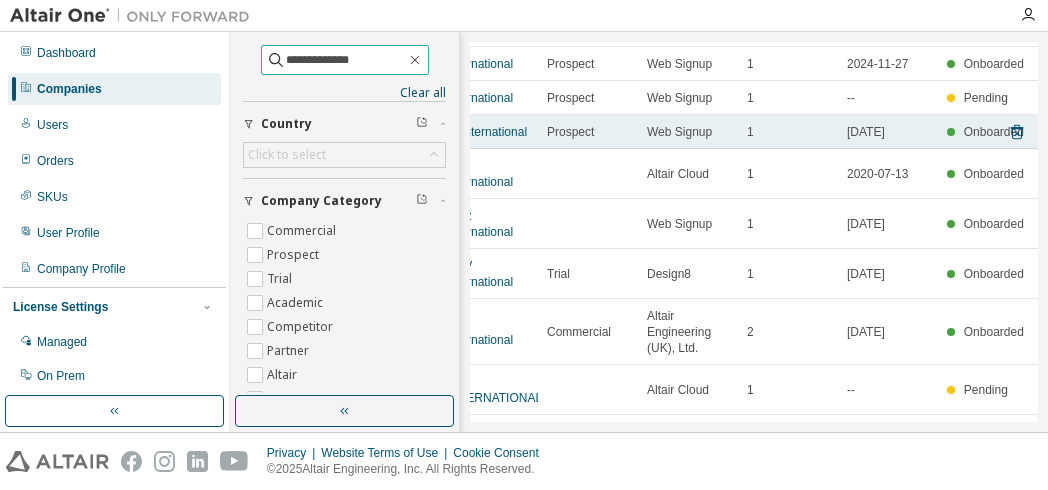 scroll, scrollTop: 200, scrollLeft: 165, axis: both 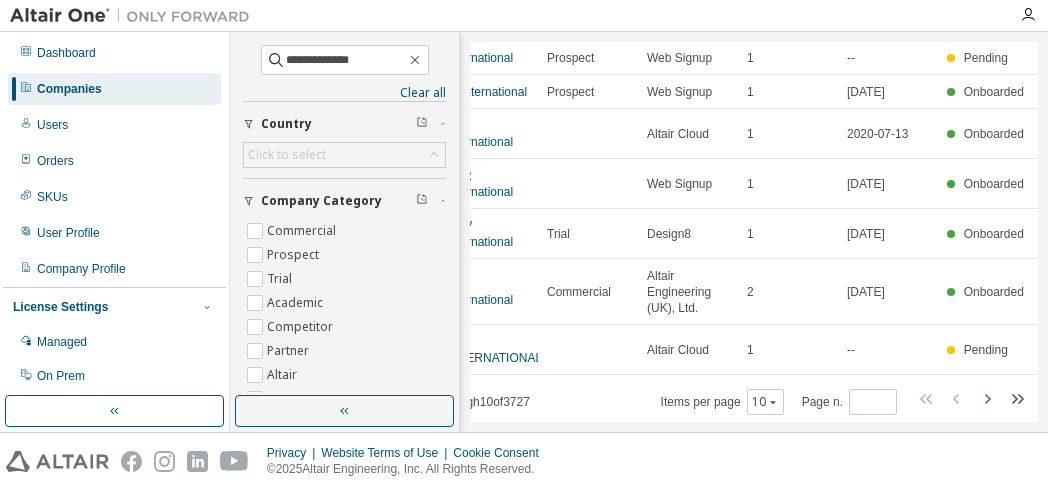 click 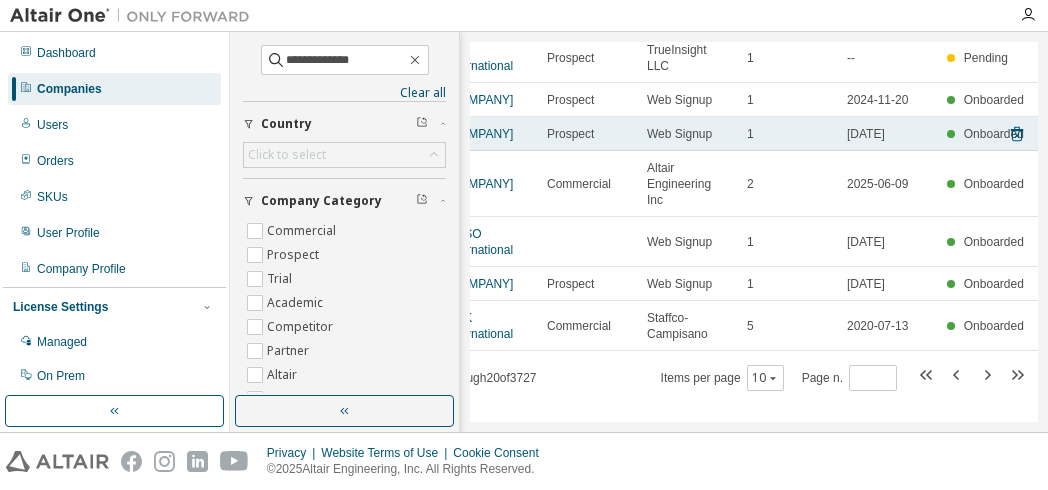 scroll, scrollTop: 305, scrollLeft: 165, axis: both 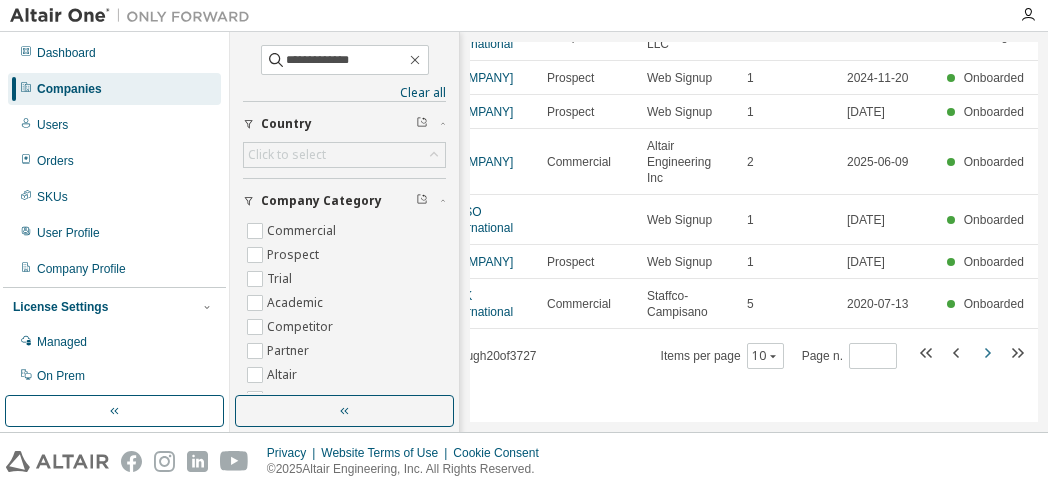click 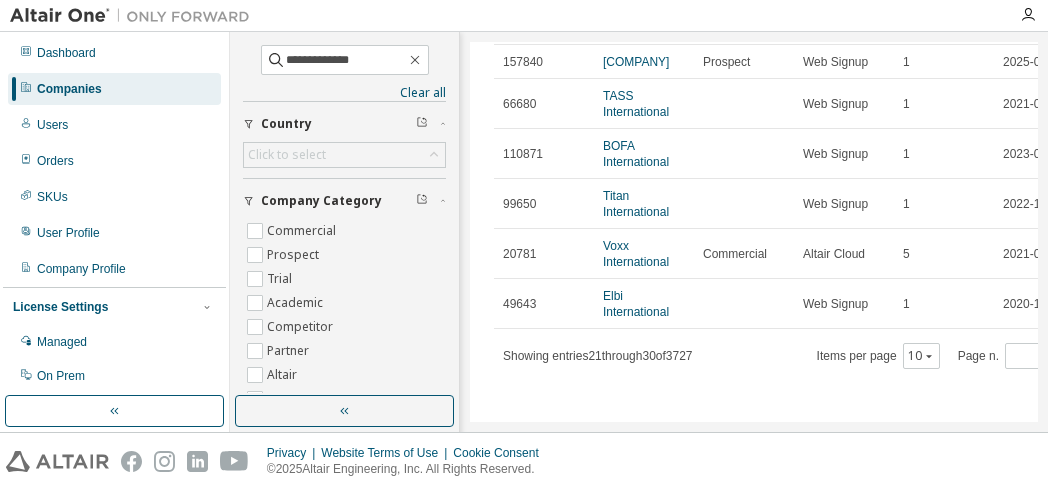 scroll, scrollTop: 0, scrollLeft: 0, axis: both 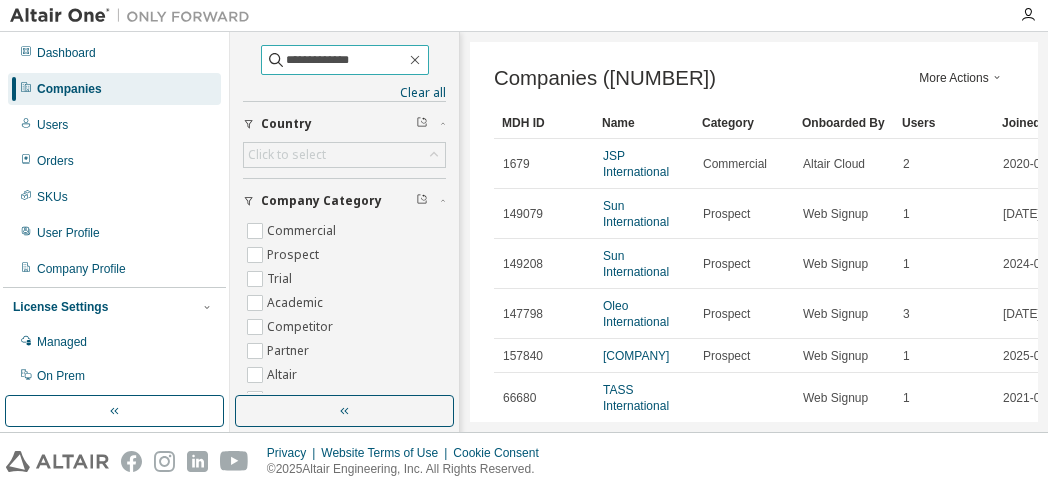click on "**********" at bounding box center [346, 60] 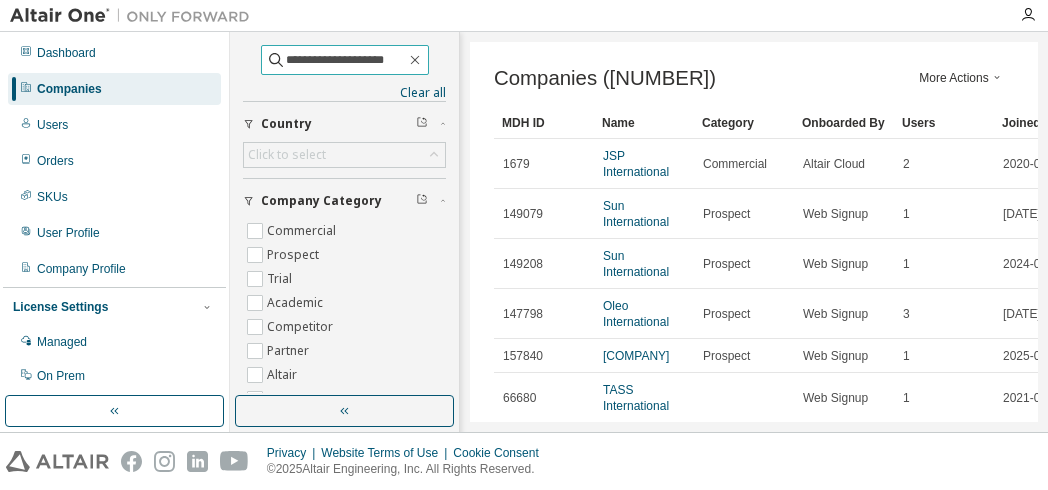 type on "**********" 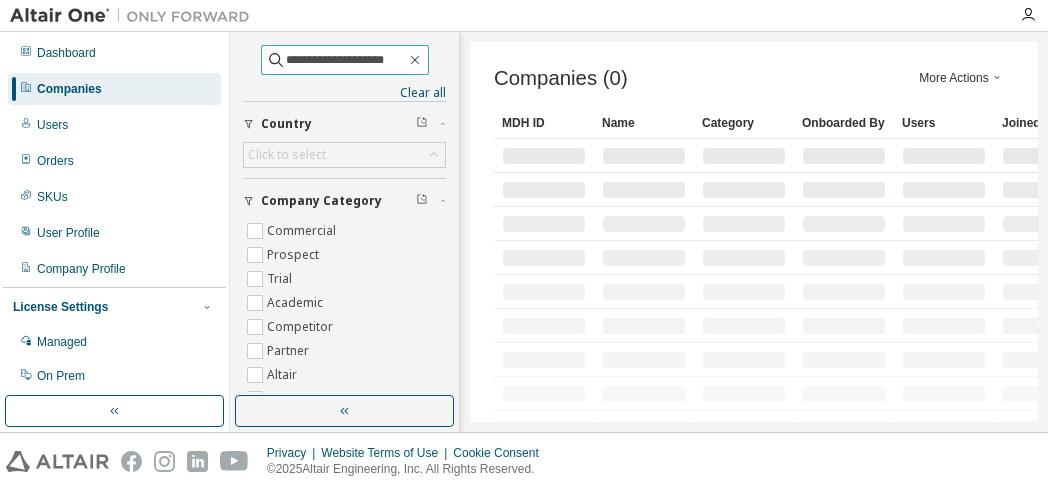 type on "*" 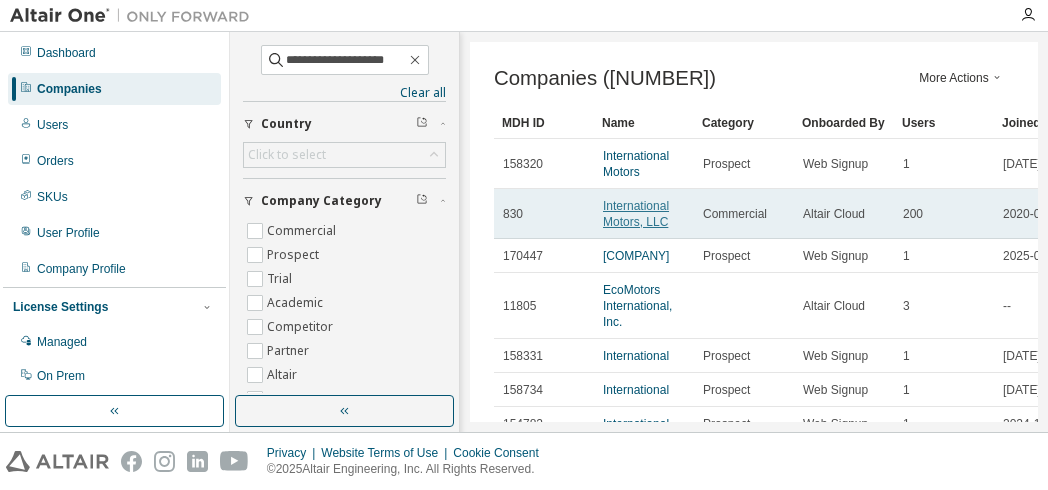 click on "International Motors, LLC" at bounding box center (636, 214) 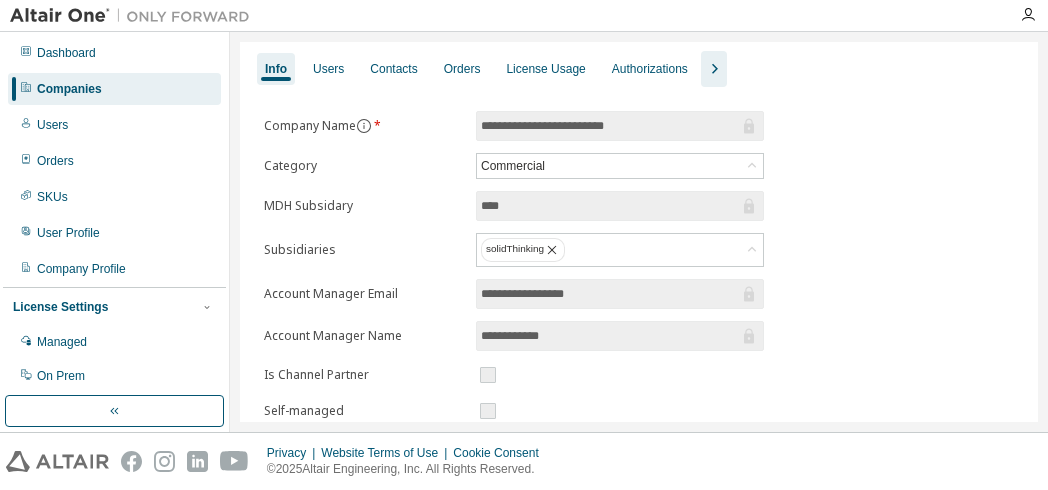 scroll, scrollTop: 0, scrollLeft: 0, axis: both 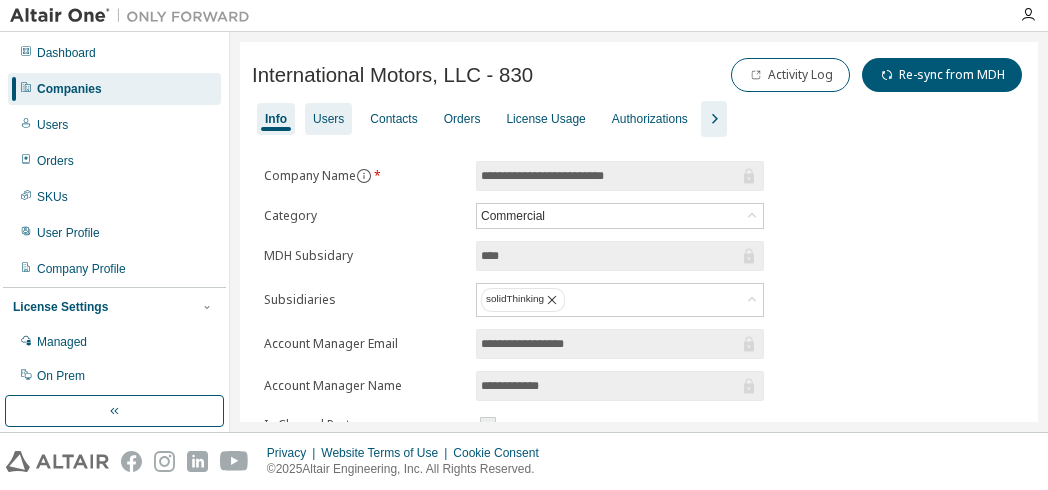 click on "Users" at bounding box center (328, 119) 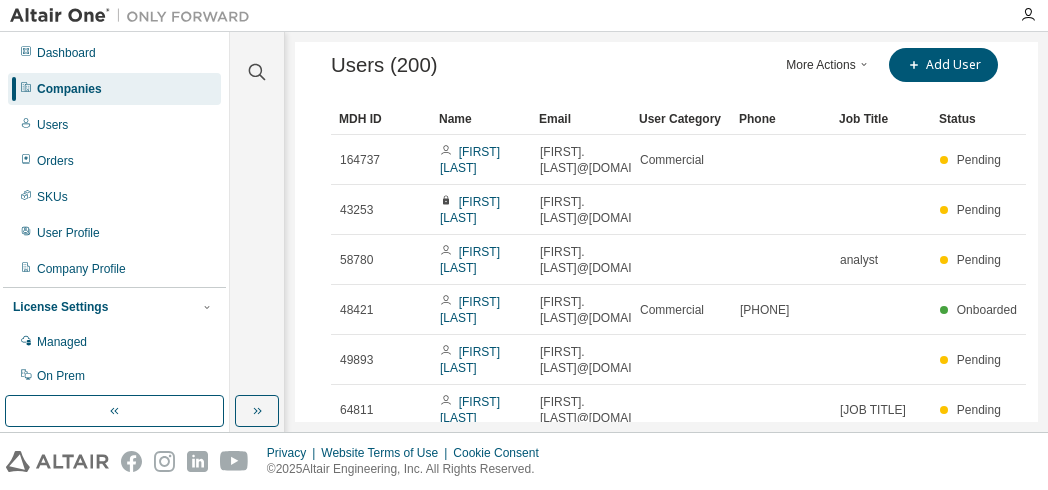 scroll, scrollTop: 0, scrollLeft: 0, axis: both 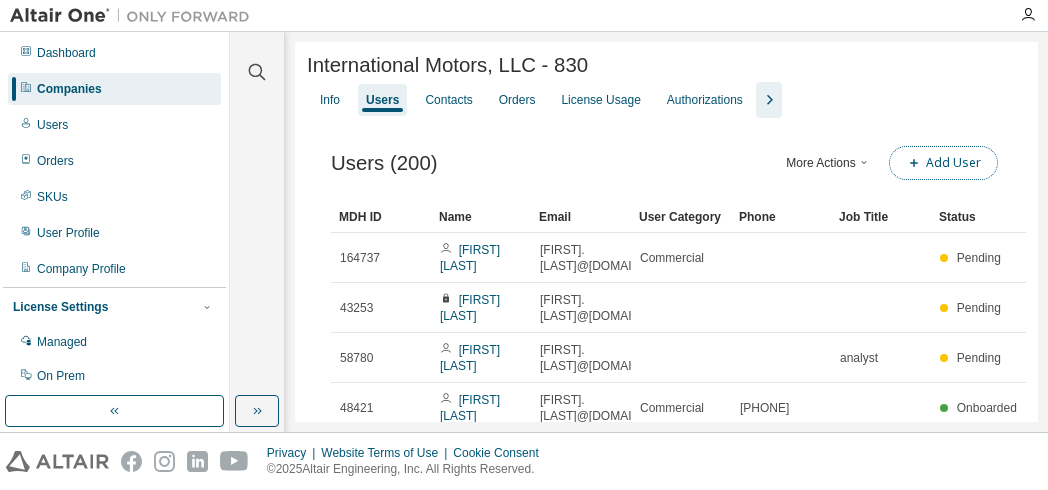 click on "Add User" at bounding box center (943, 163) 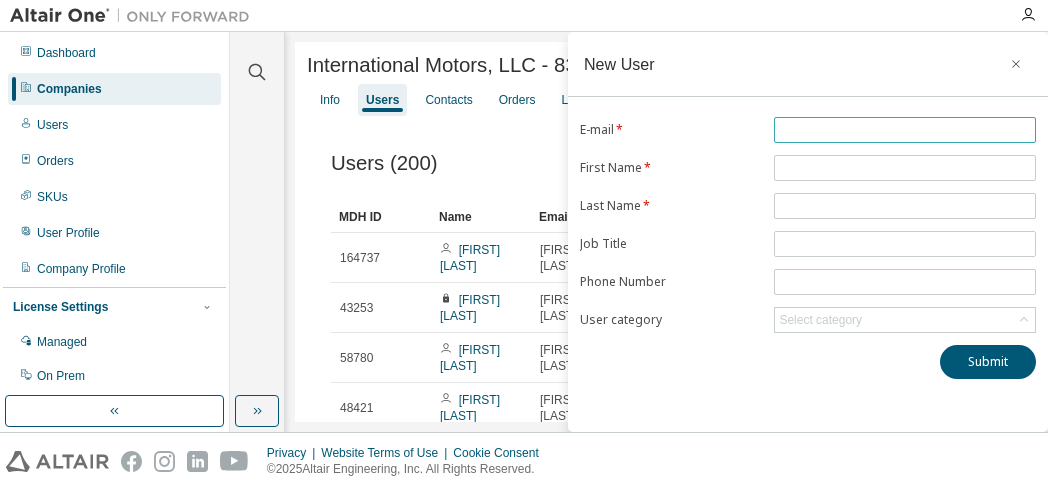 click at bounding box center (905, 130) 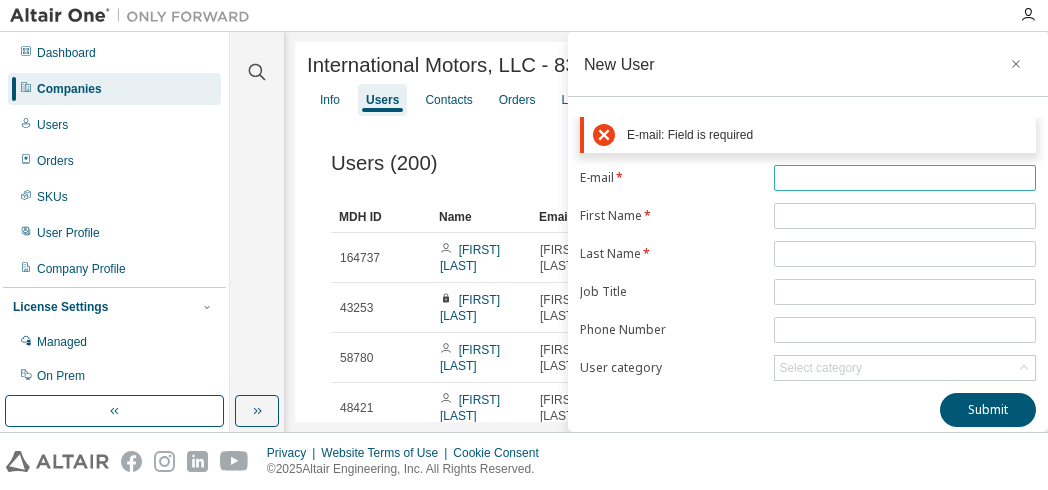 click at bounding box center [905, 178] 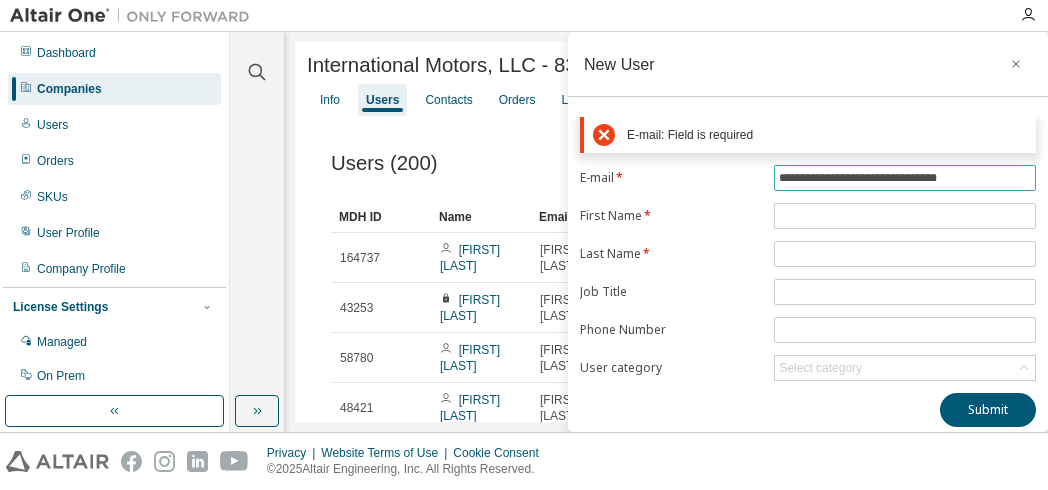 click on "**********" at bounding box center (905, 178) 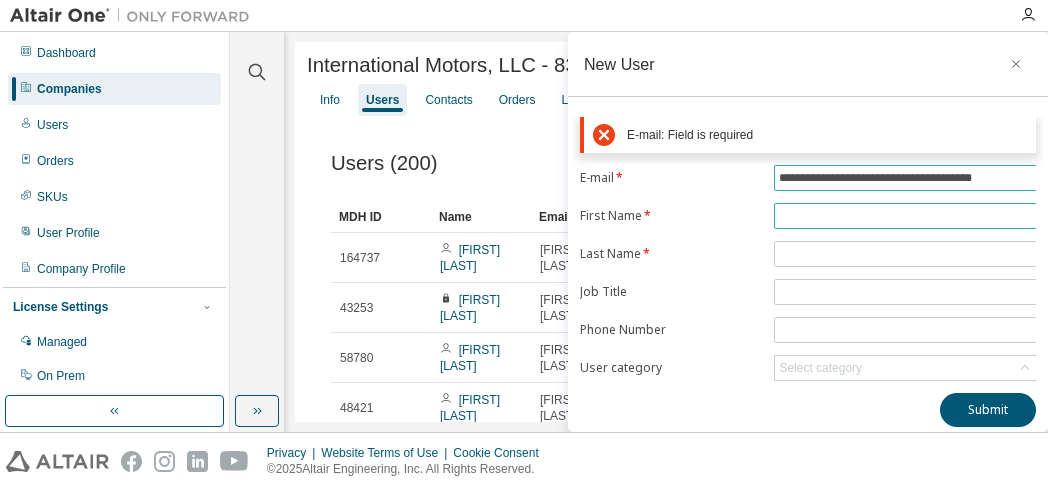 scroll, scrollTop: 0, scrollLeft: 0, axis: both 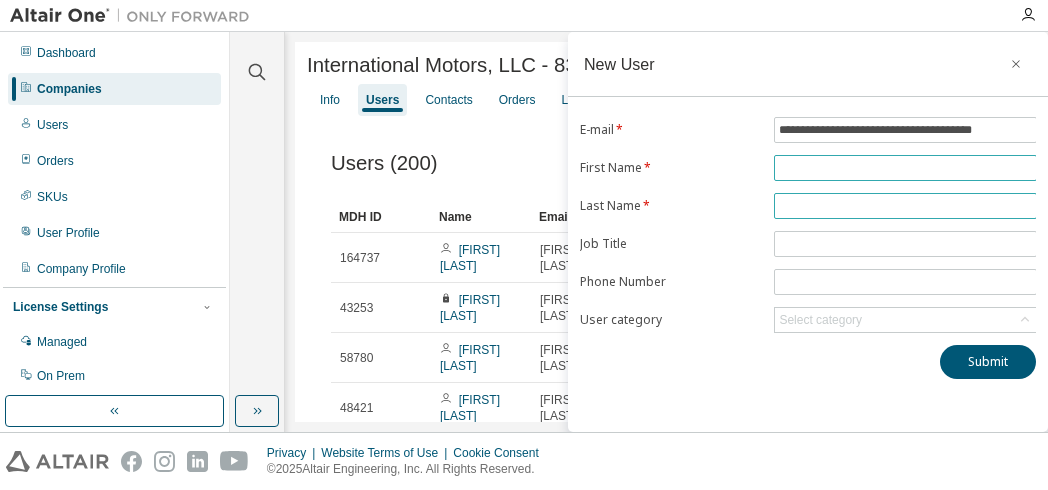 click on "**********" at bounding box center (808, 225) 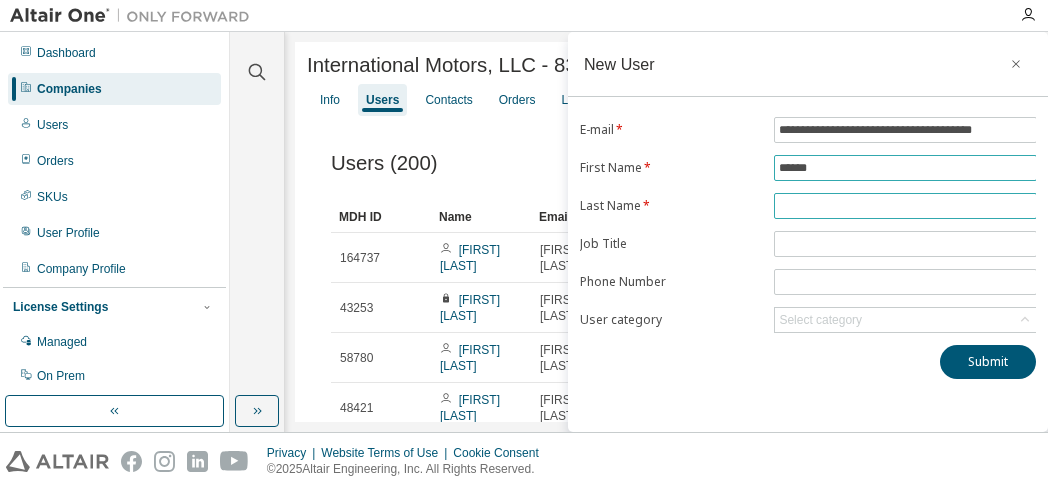 type on "******" 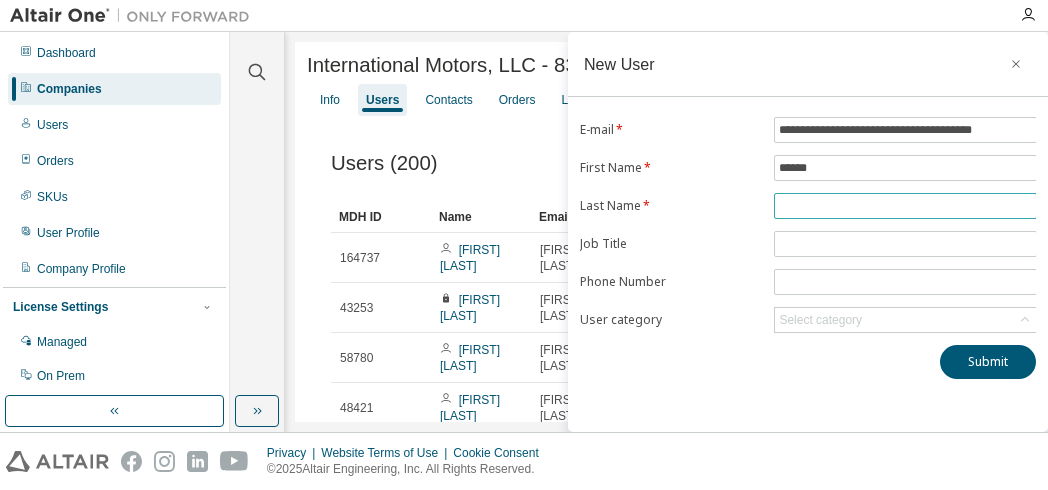 click at bounding box center (905, 206) 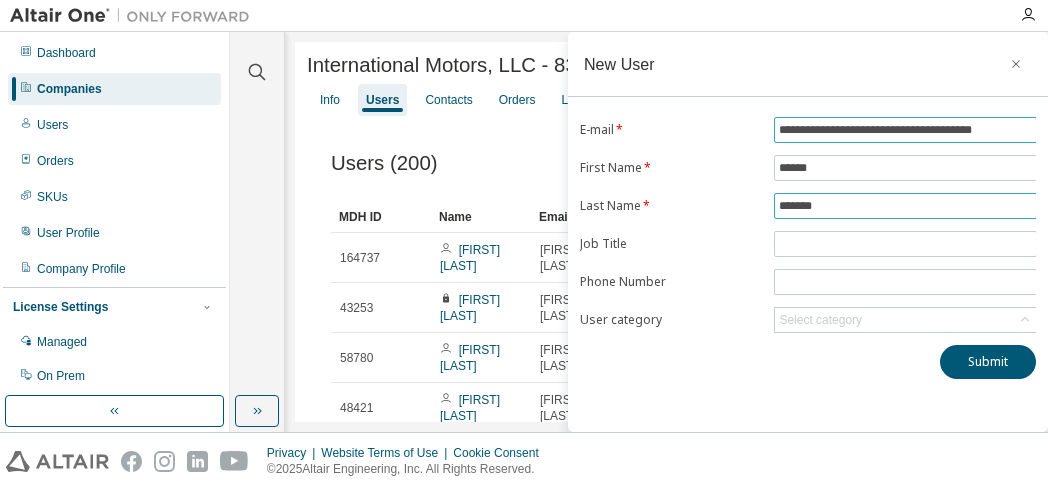 type on "*******" 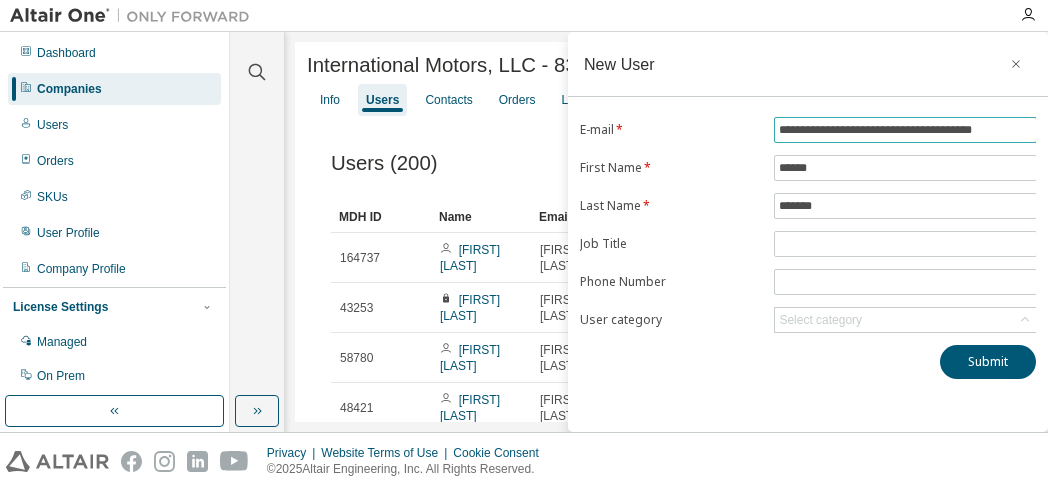 click on "**********" at bounding box center [905, 130] 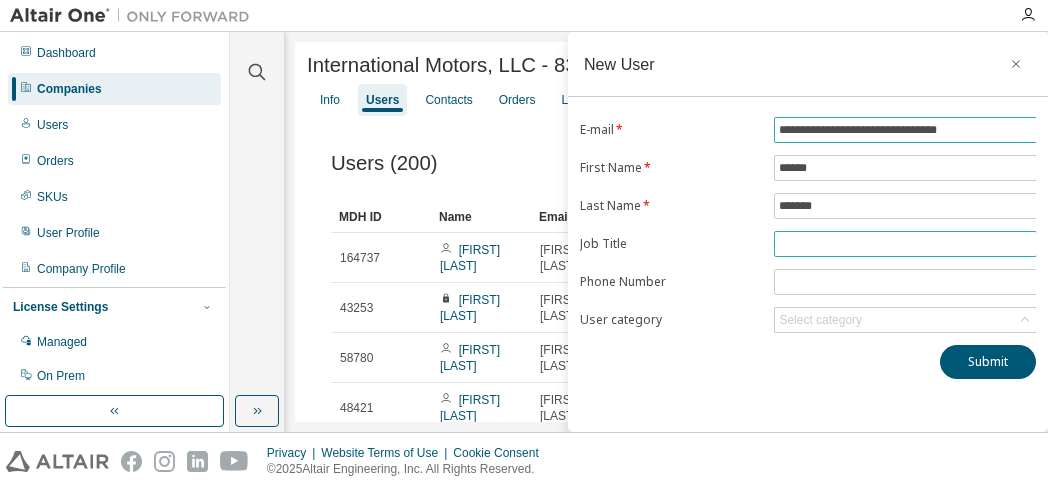 type on "**********" 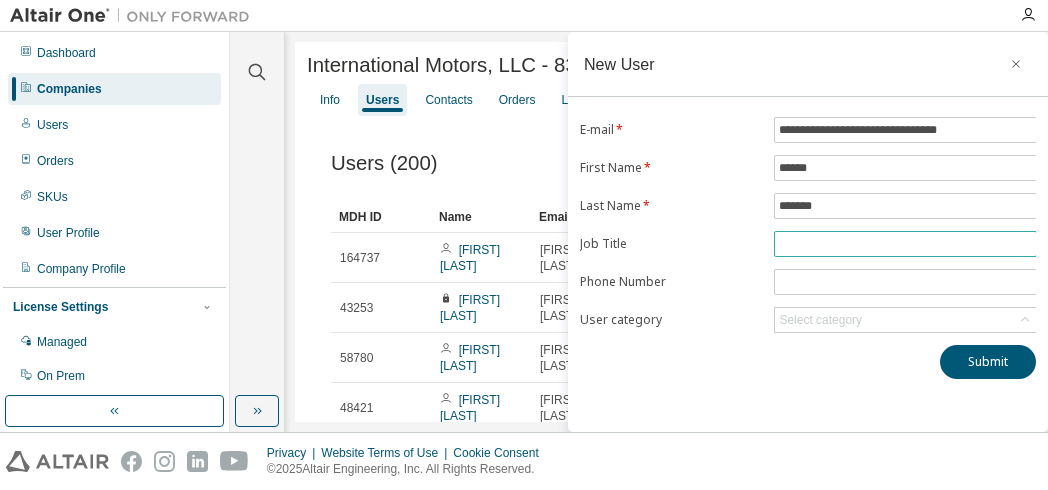click at bounding box center (905, 244) 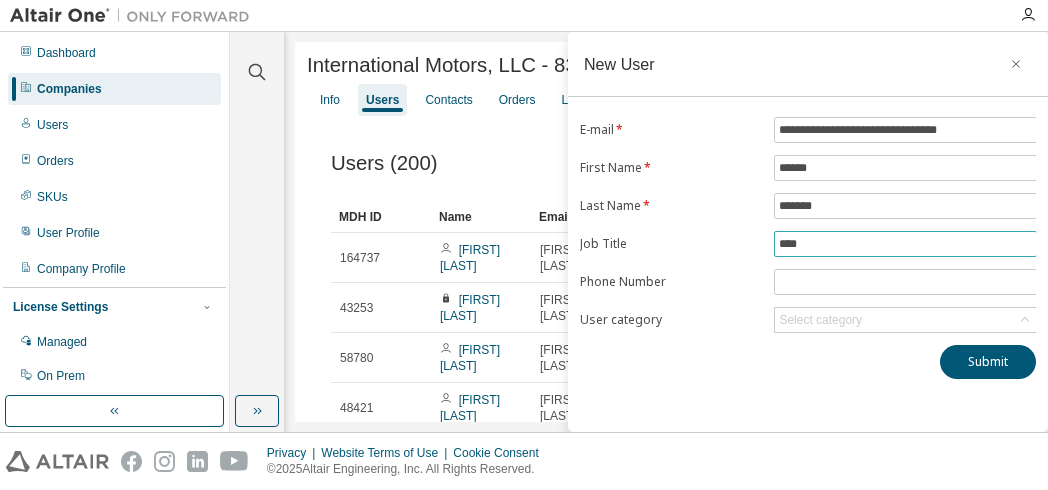 type on "**********" 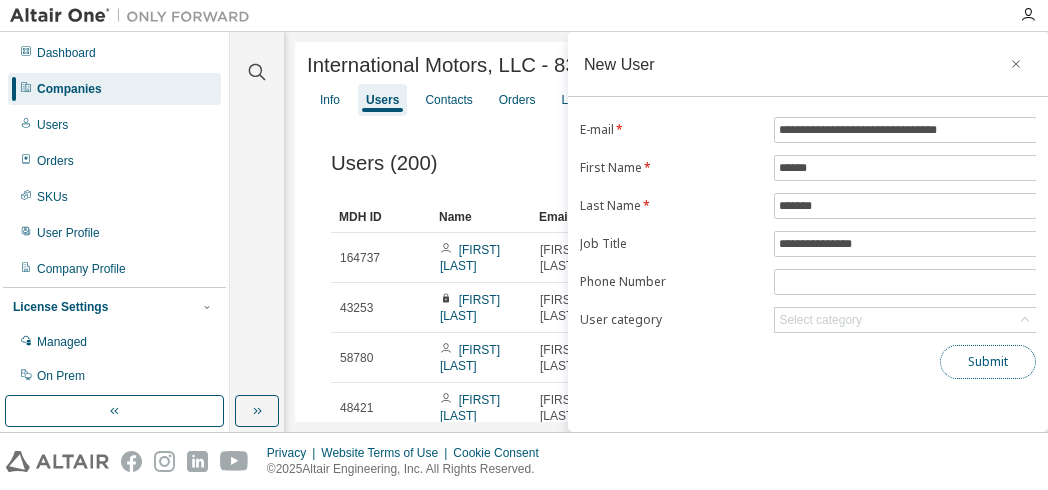click on "Submit" at bounding box center (988, 362) 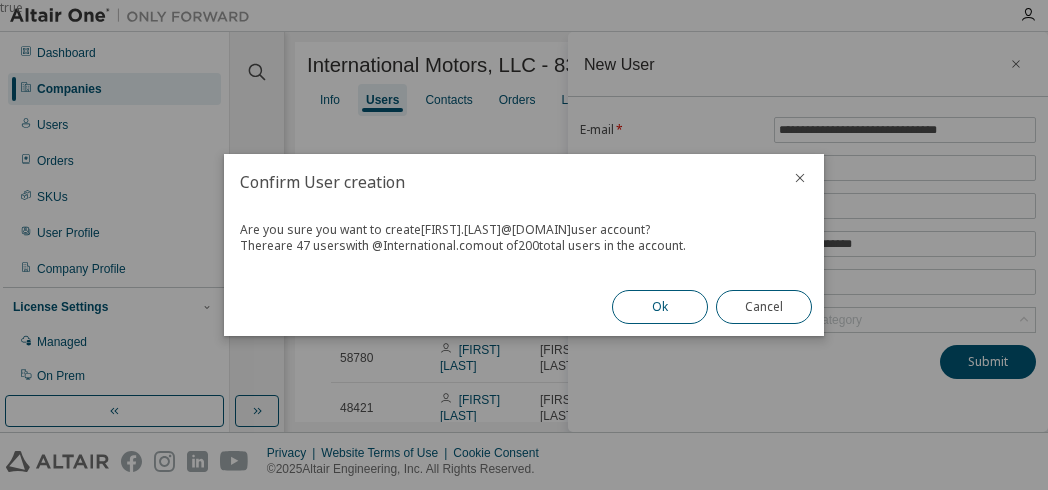 click on "Ok" at bounding box center (660, 307) 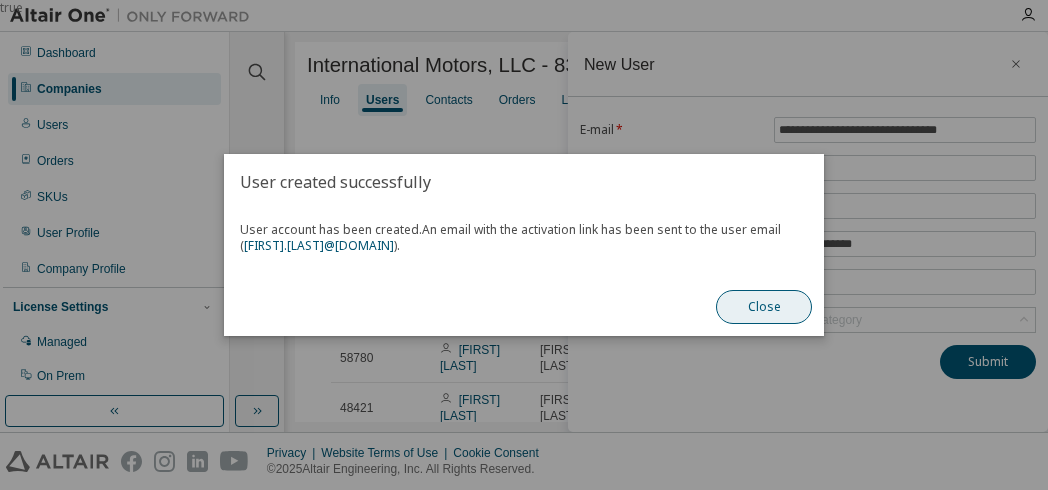 click on "Close" at bounding box center (764, 307) 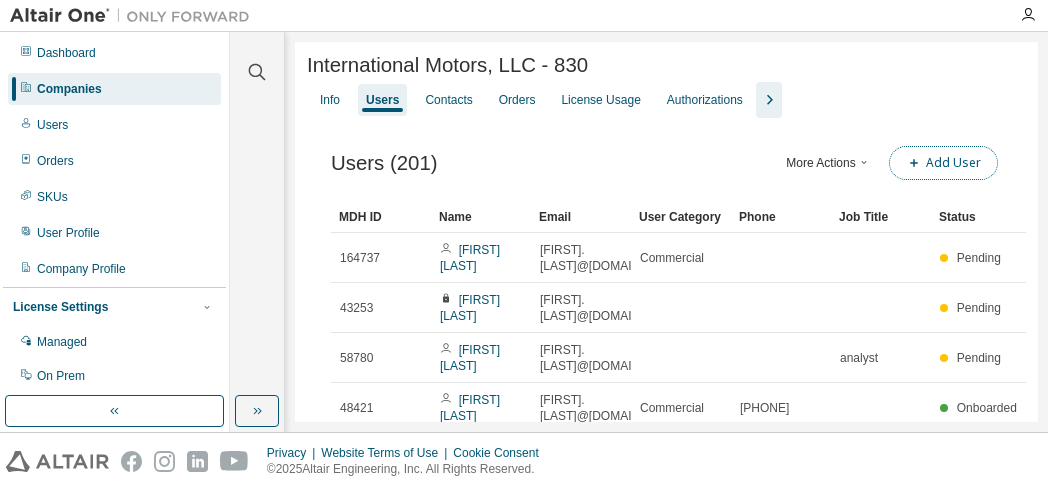 click on "Add User" at bounding box center [943, 163] 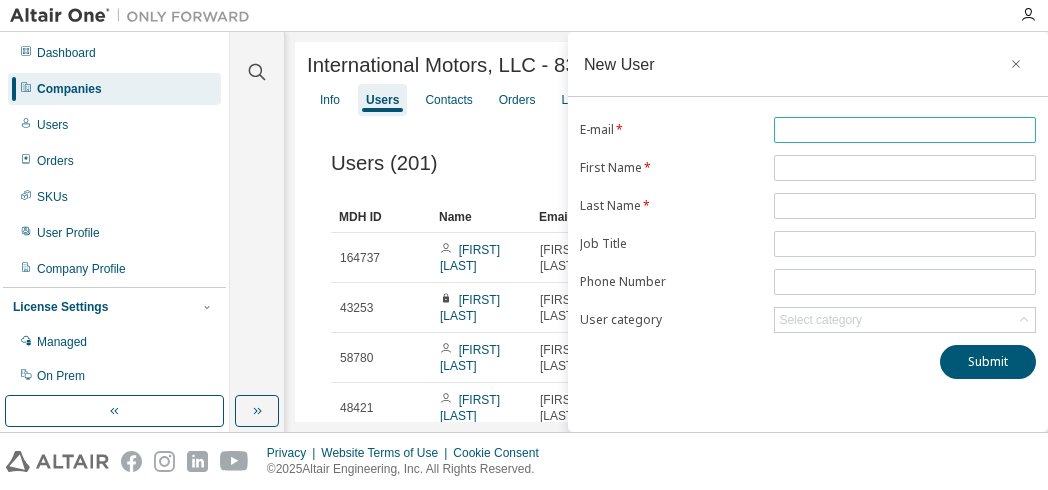 click at bounding box center (905, 130) 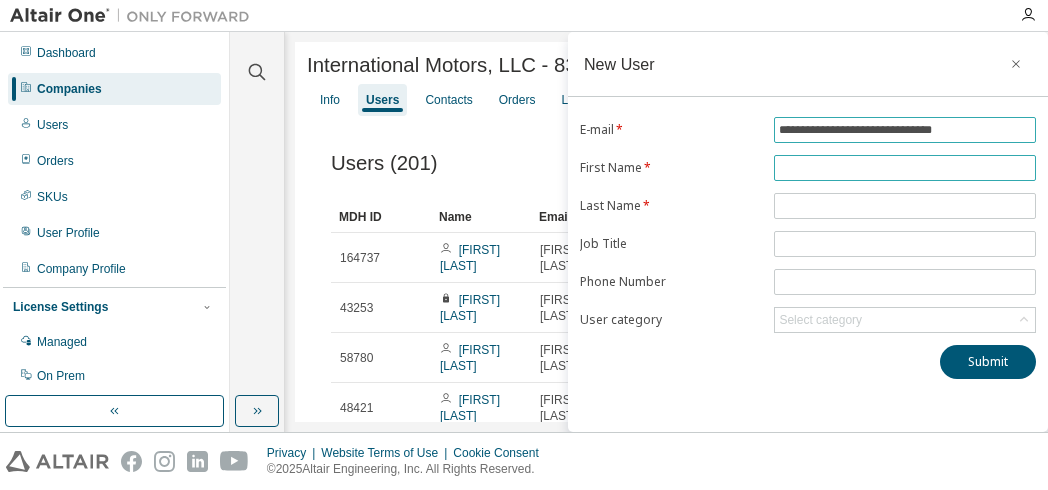 type on "**********" 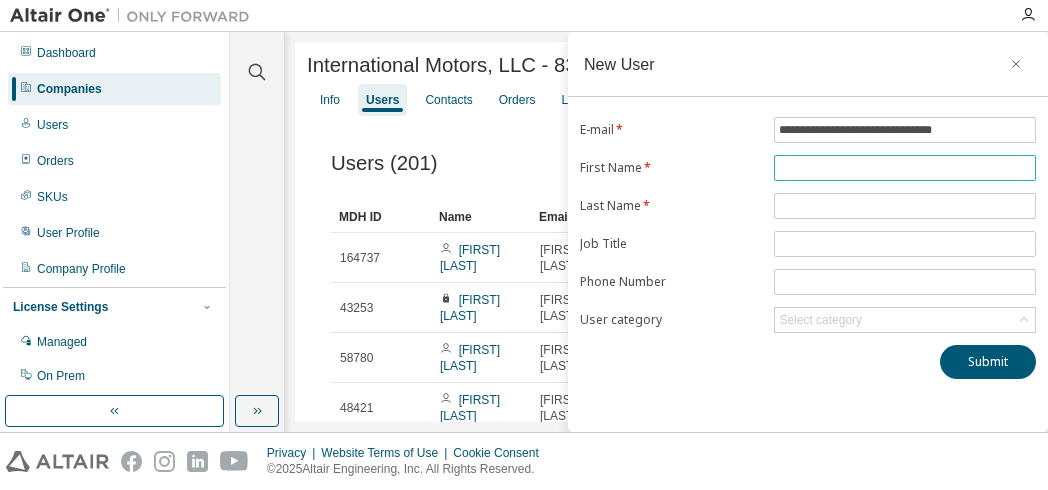 click at bounding box center [905, 168] 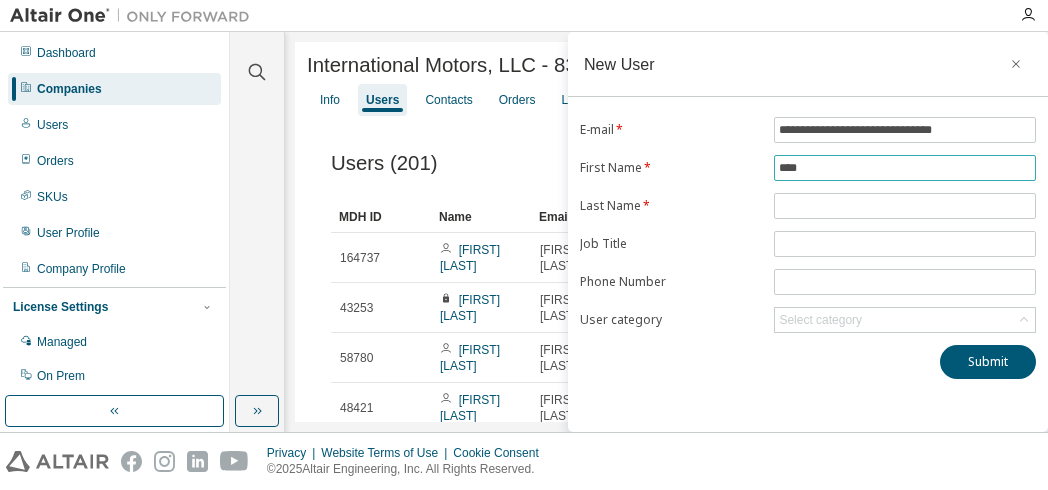 type on "****" 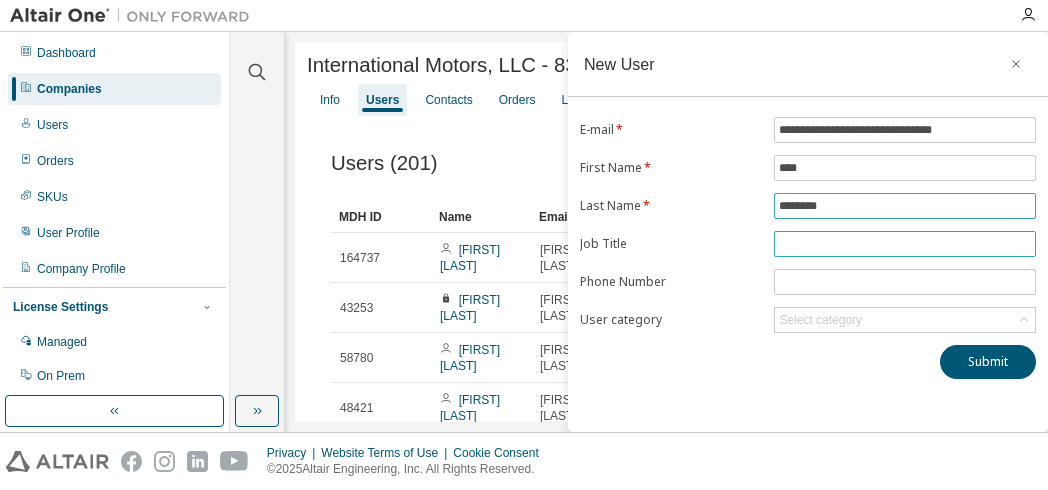 type on "********" 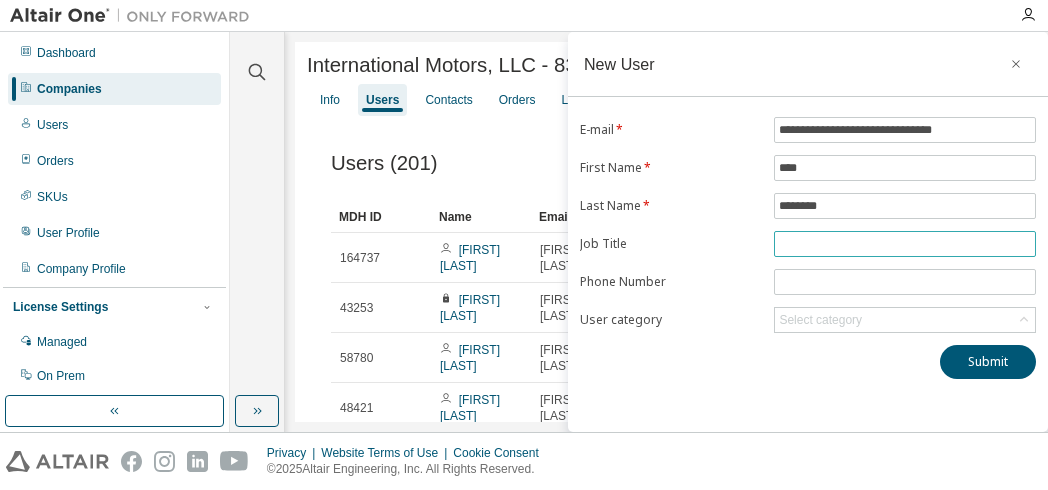 click at bounding box center (905, 244) 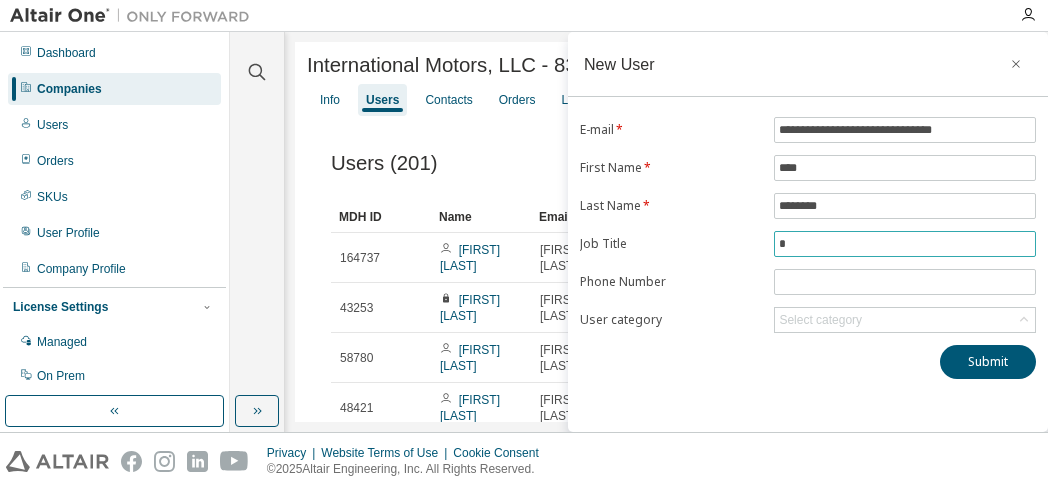 type on "**********" 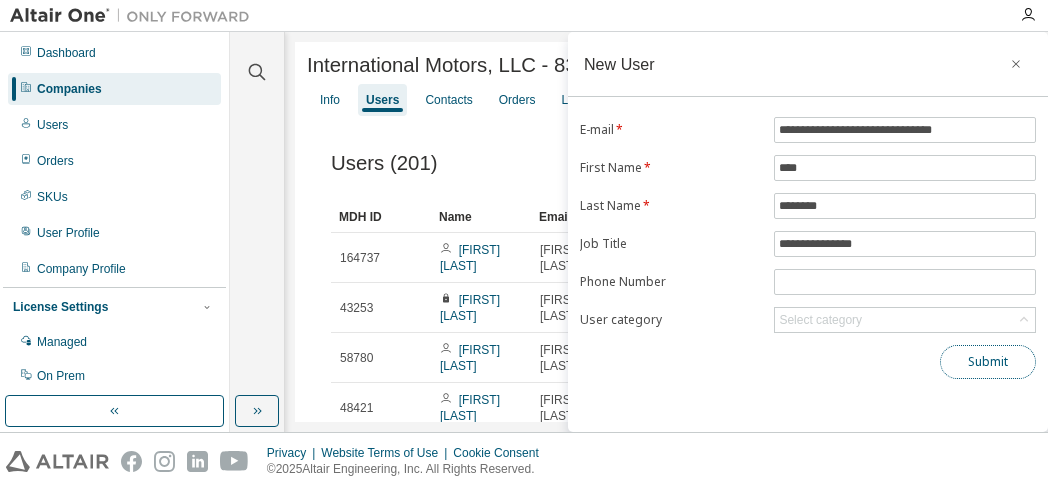 click on "Submit" at bounding box center (988, 362) 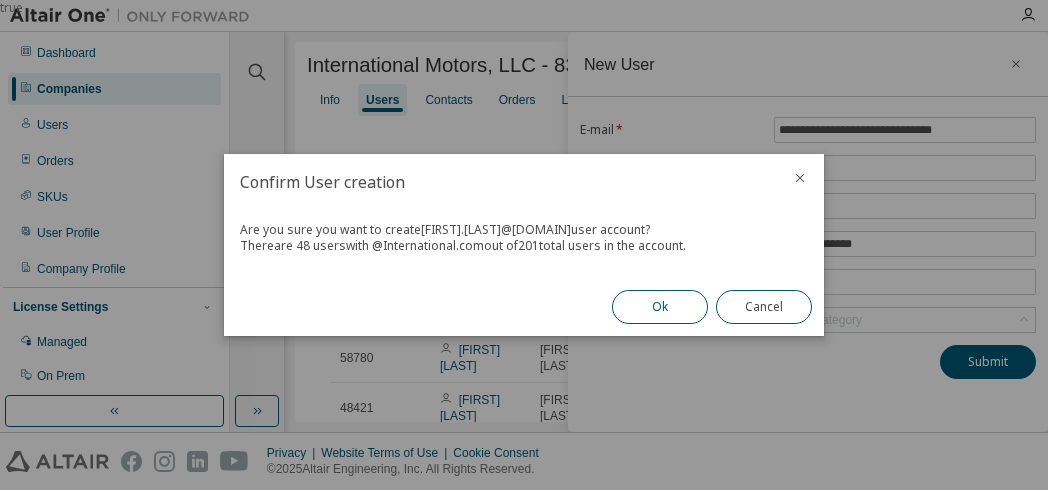 click on "Ok" at bounding box center (660, 307) 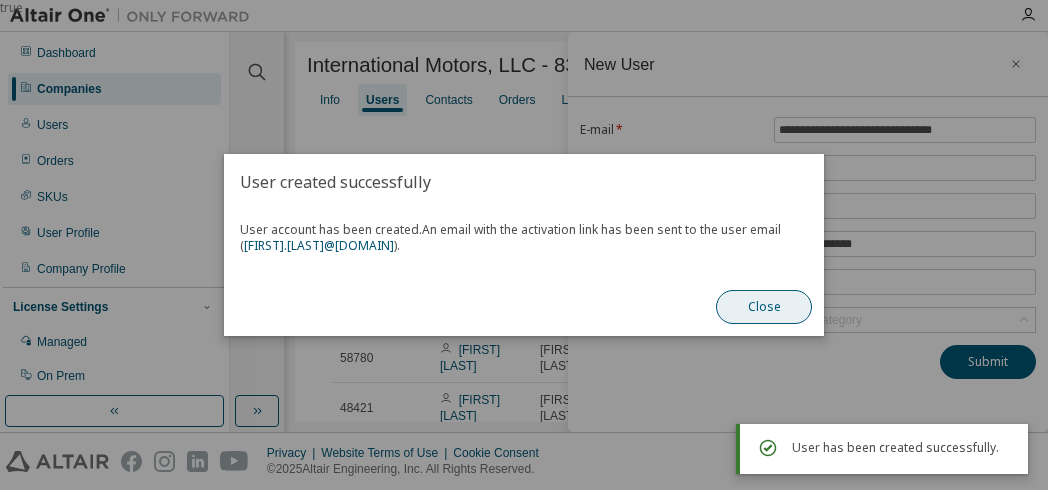 click on "Close" at bounding box center (764, 307) 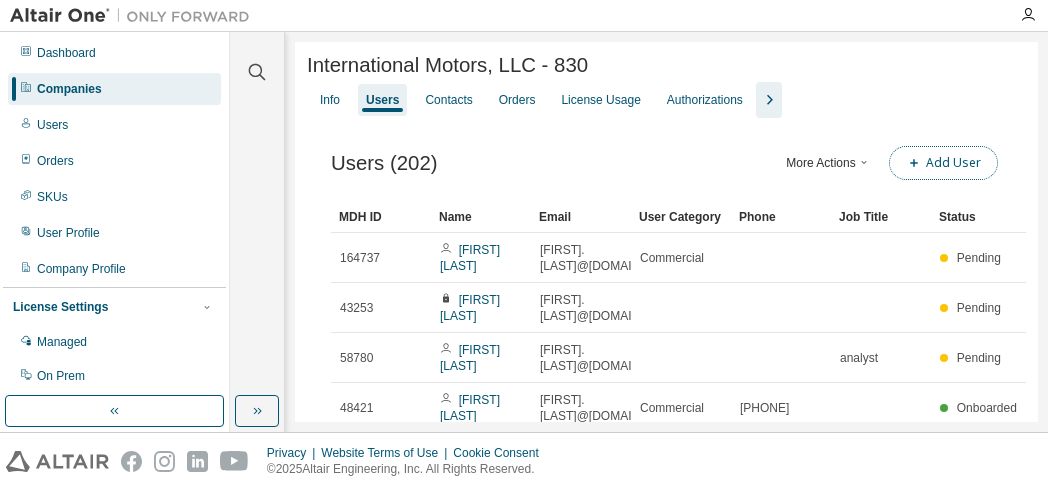click on "Add User" at bounding box center [943, 163] 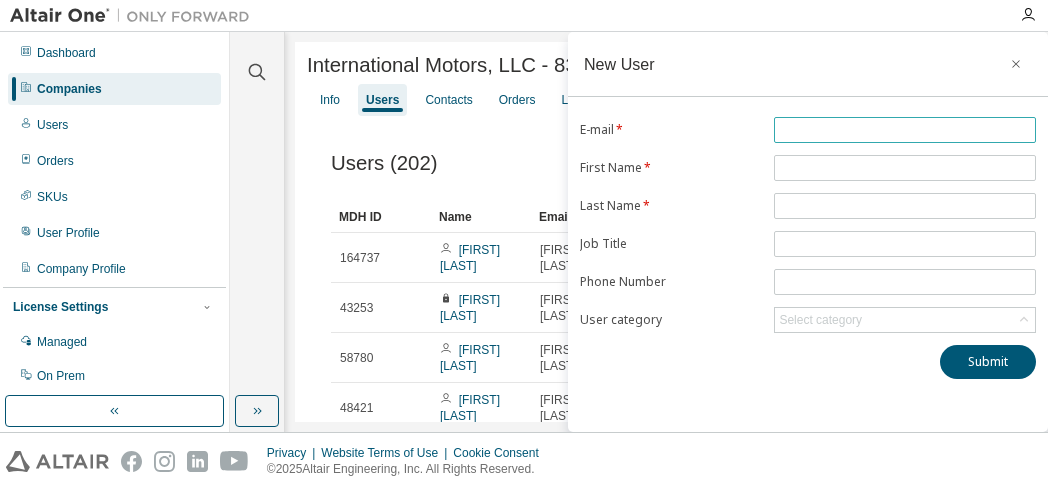 click at bounding box center (905, 130) 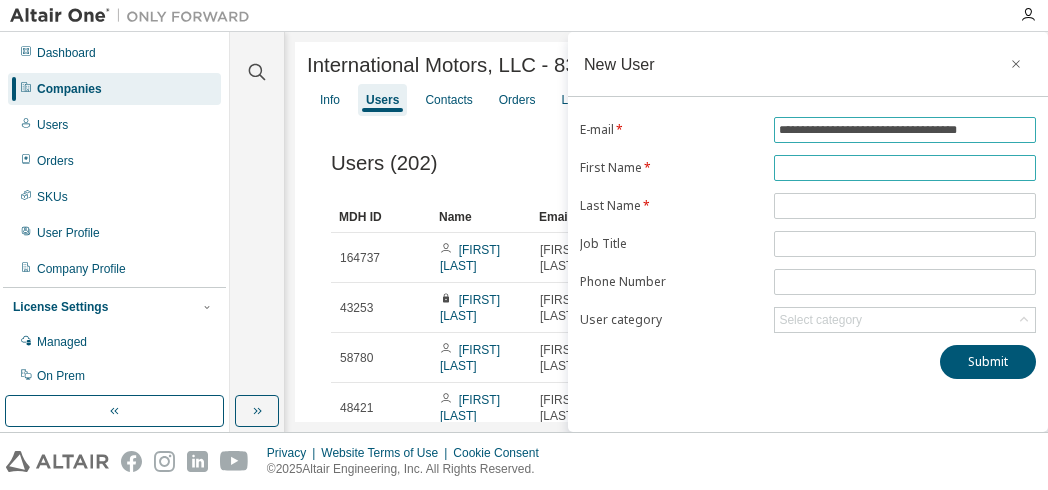 type on "**********" 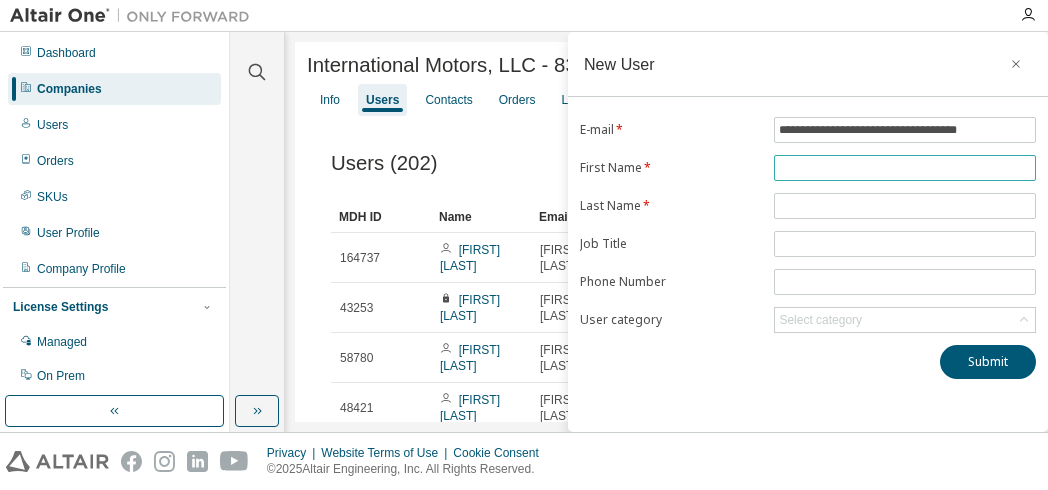 click at bounding box center (905, 168) 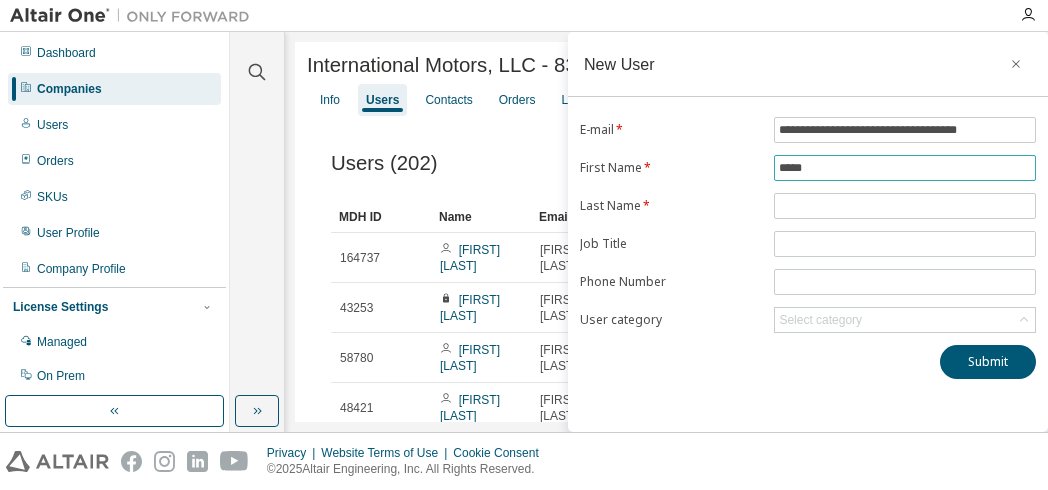 type on "*****" 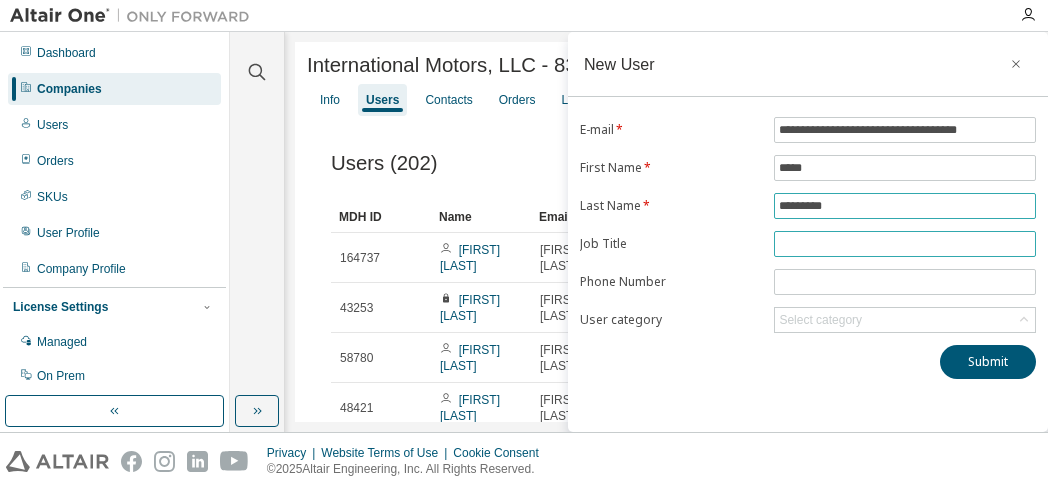 type on "*********" 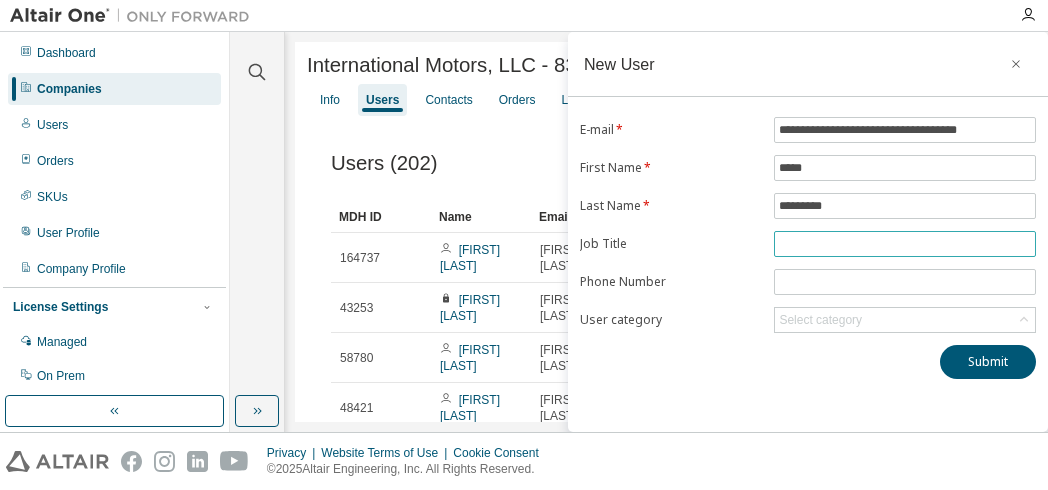 click at bounding box center [905, 244] 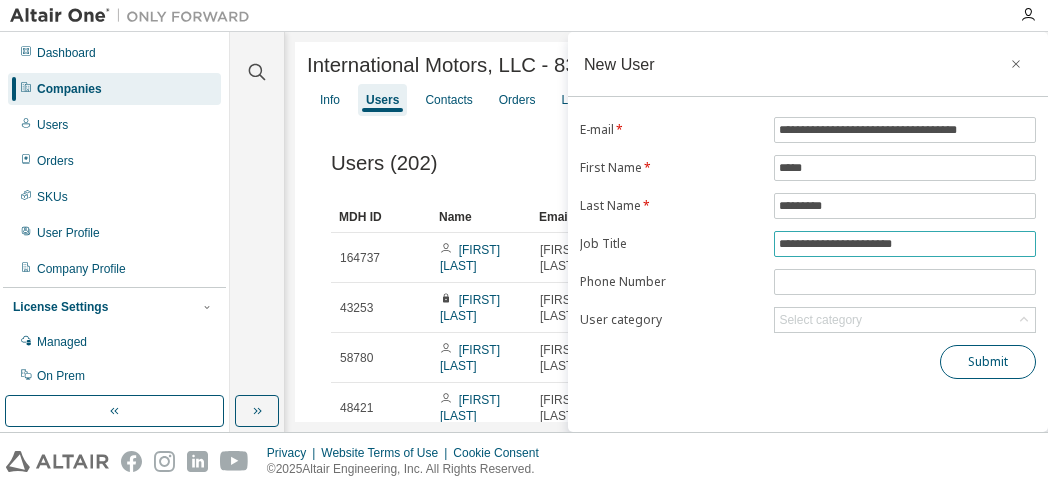 type on "**********" 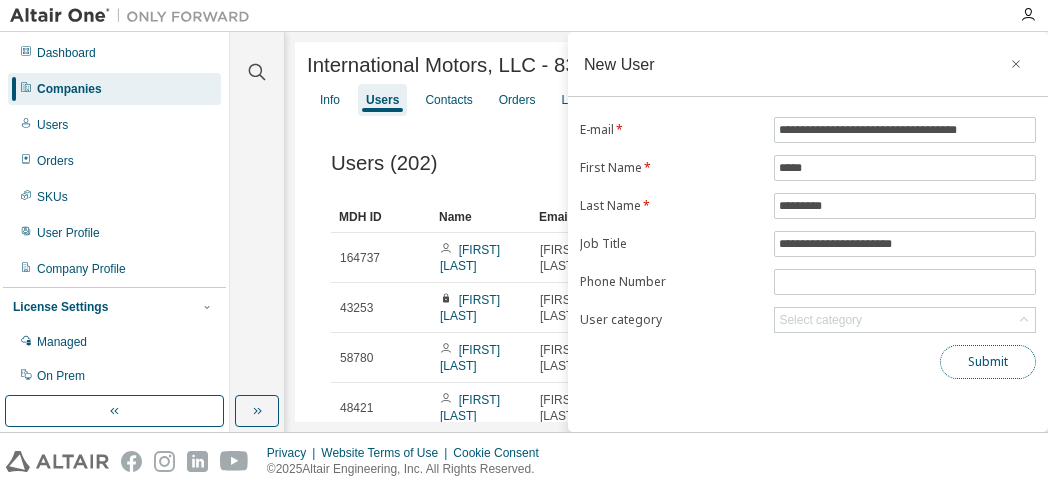 click on "Submit" at bounding box center [988, 362] 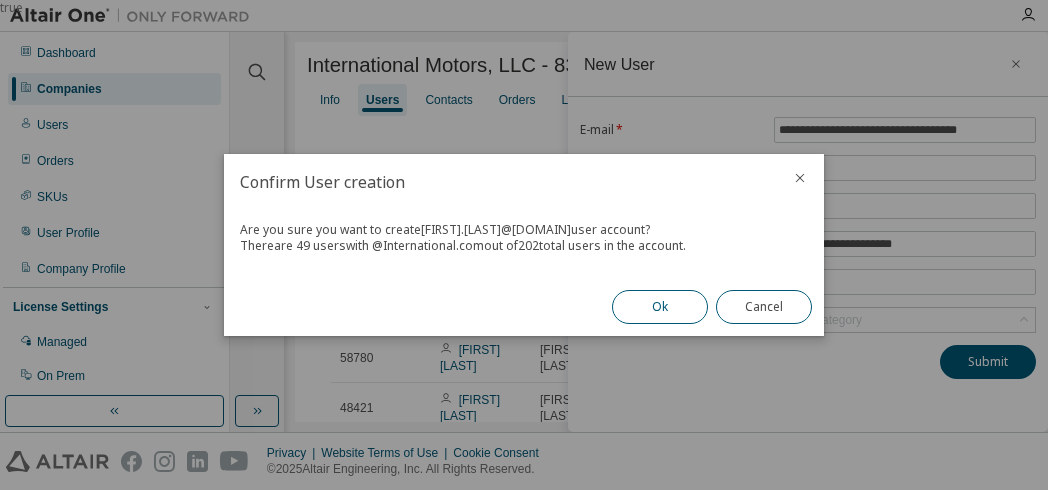 click on "Ok" at bounding box center (660, 307) 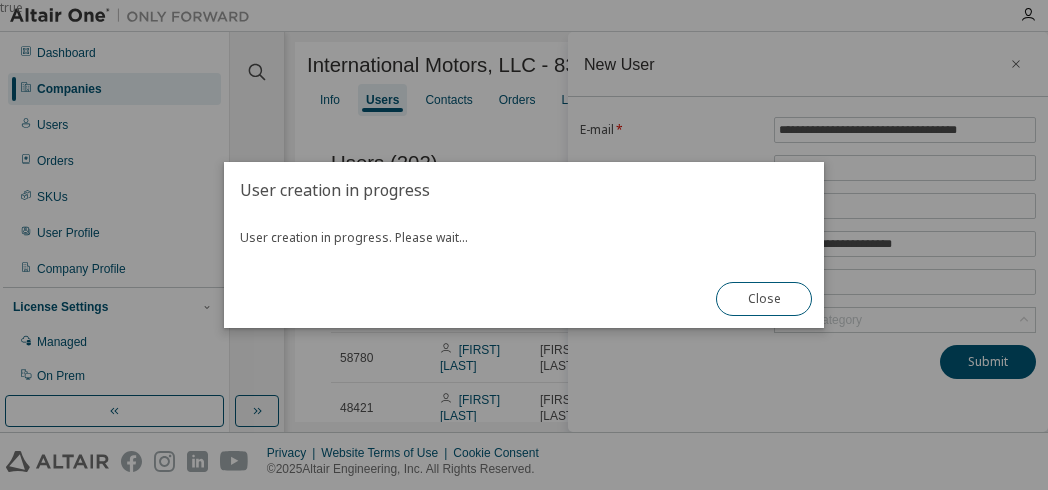 type 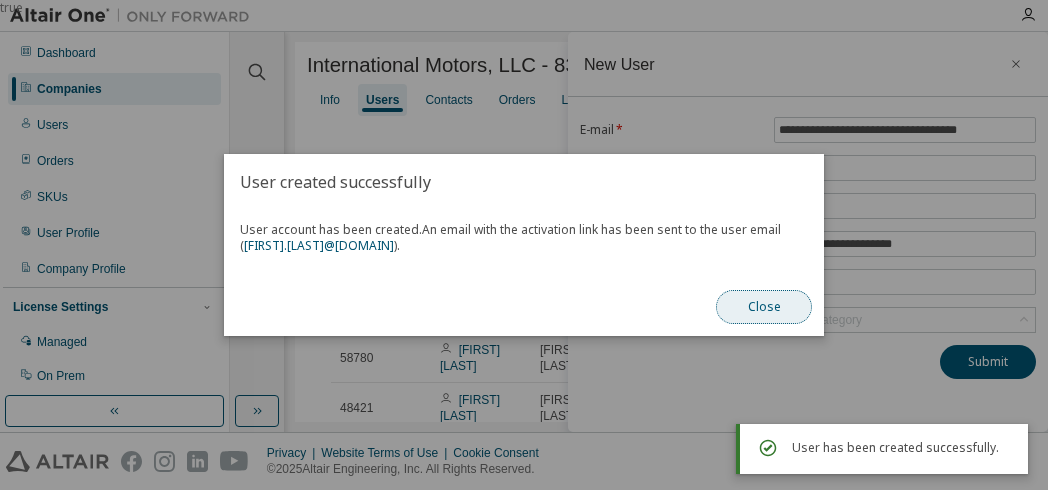 click on "Close" at bounding box center (764, 307) 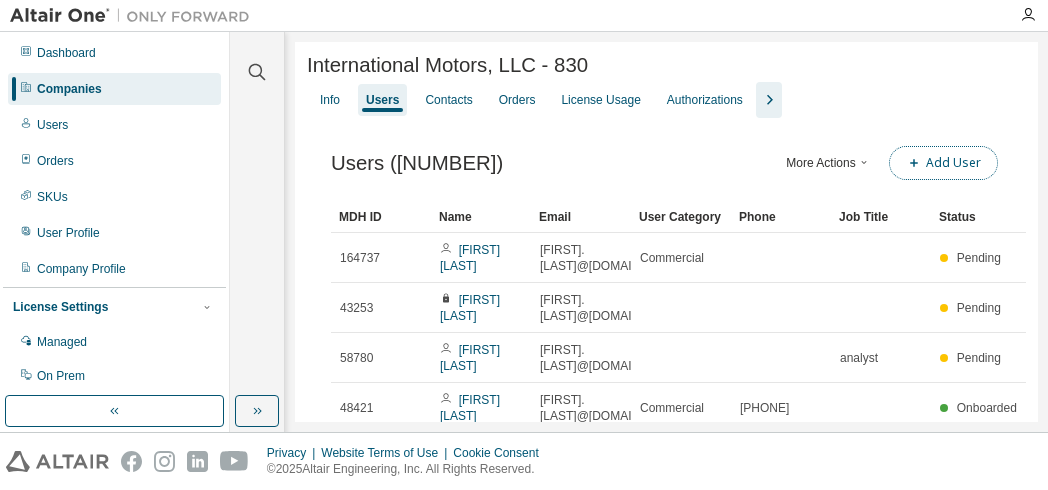 click on "Add User" at bounding box center (943, 163) 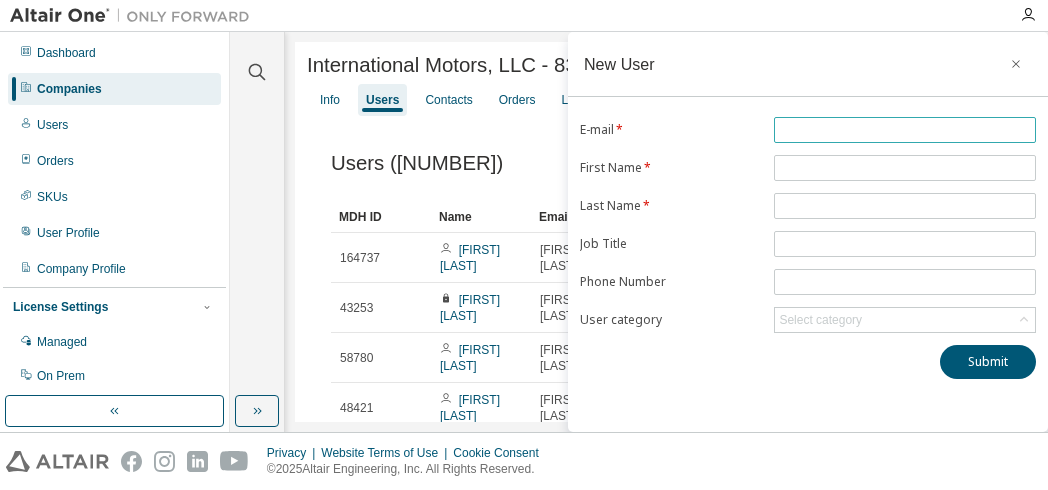 click at bounding box center [905, 130] 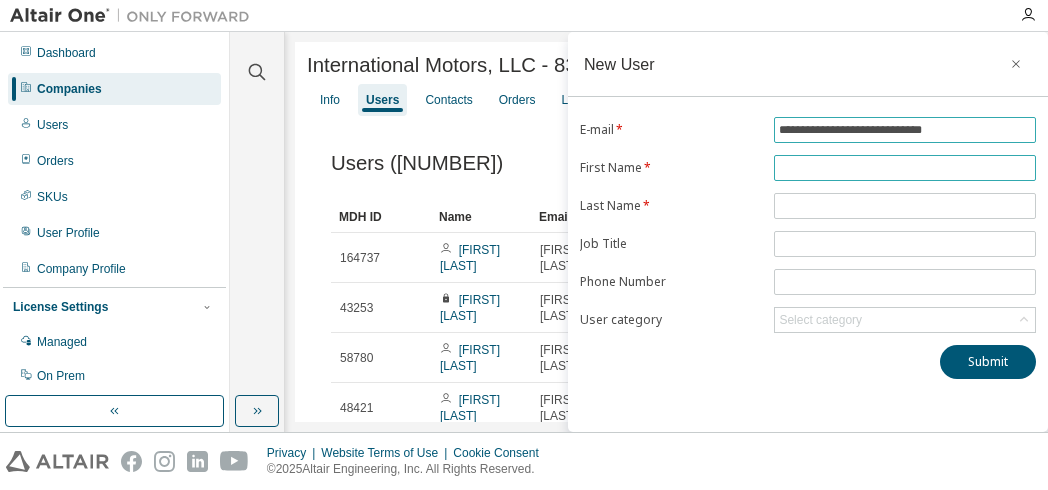 type on "**********" 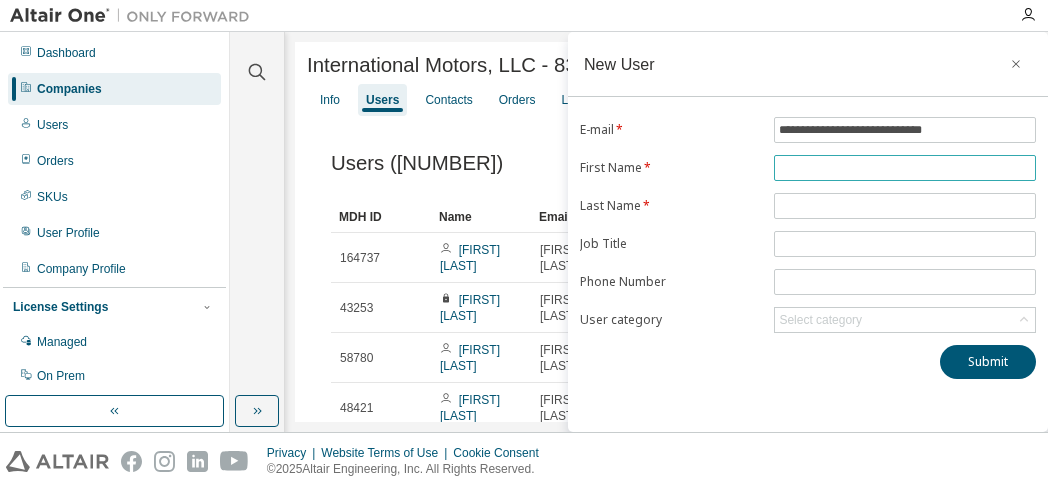 click at bounding box center [905, 168] 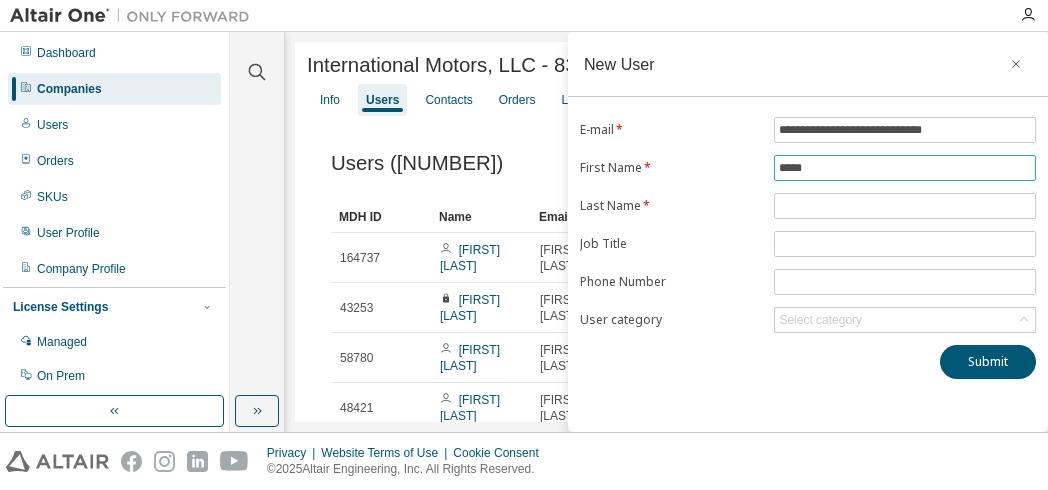 type on "*****" 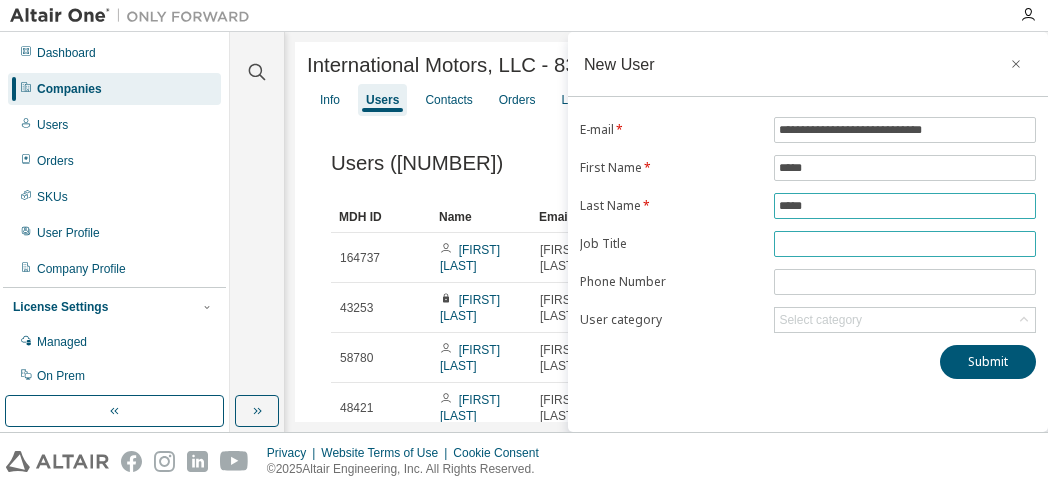 type on "*****" 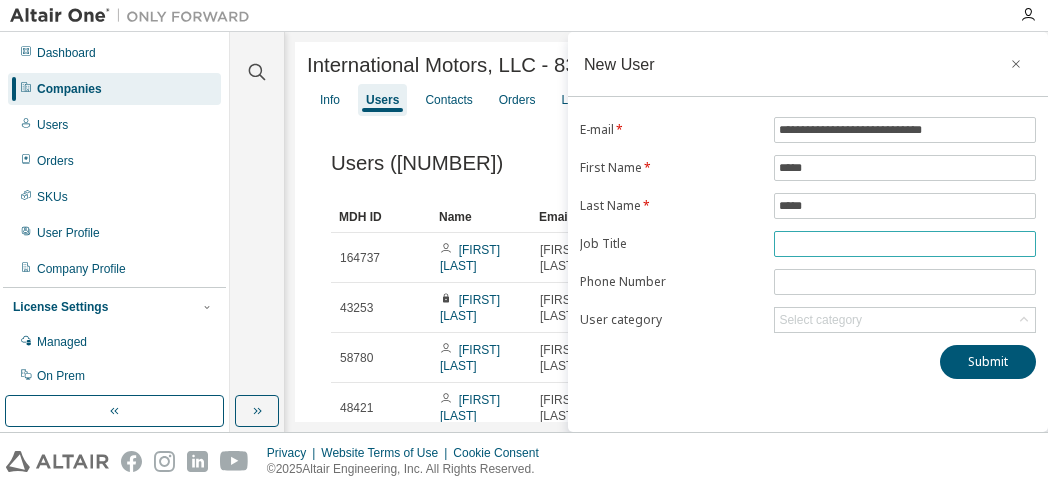 click at bounding box center (905, 244) 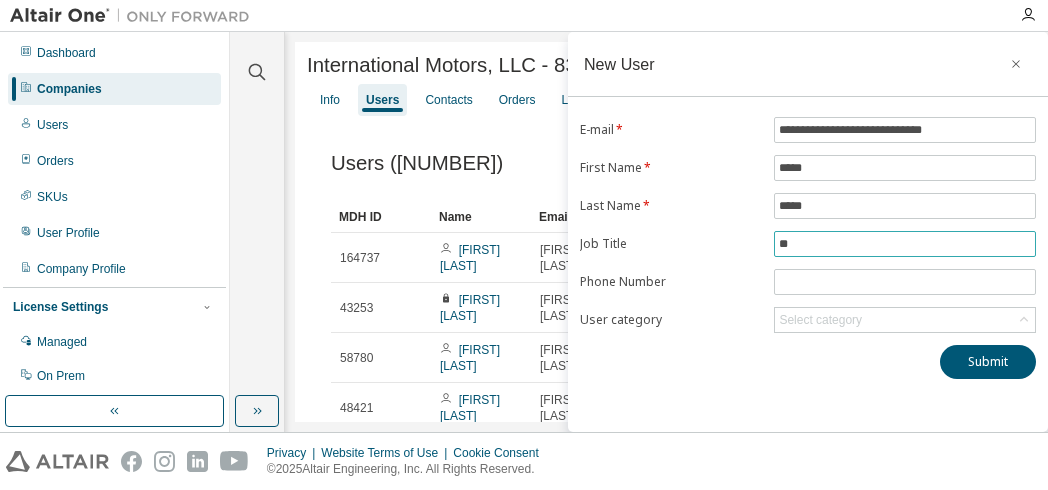 type on "**********" 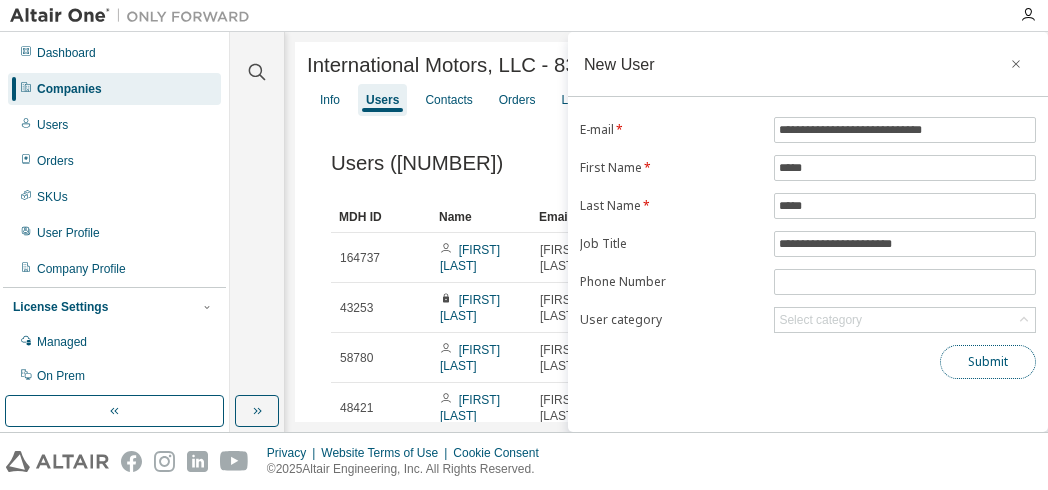 click on "Submit" at bounding box center (988, 362) 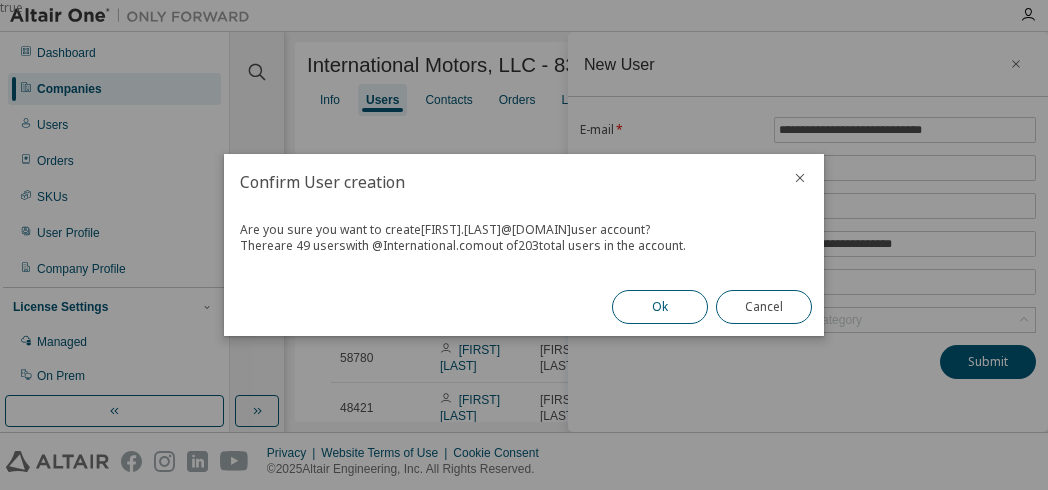 click on "Ok" at bounding box center [660, 307] 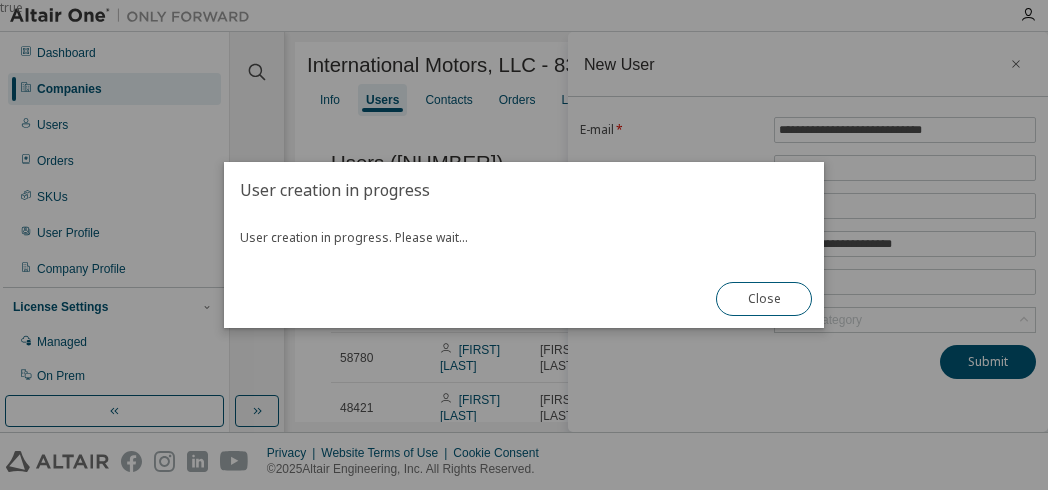 type 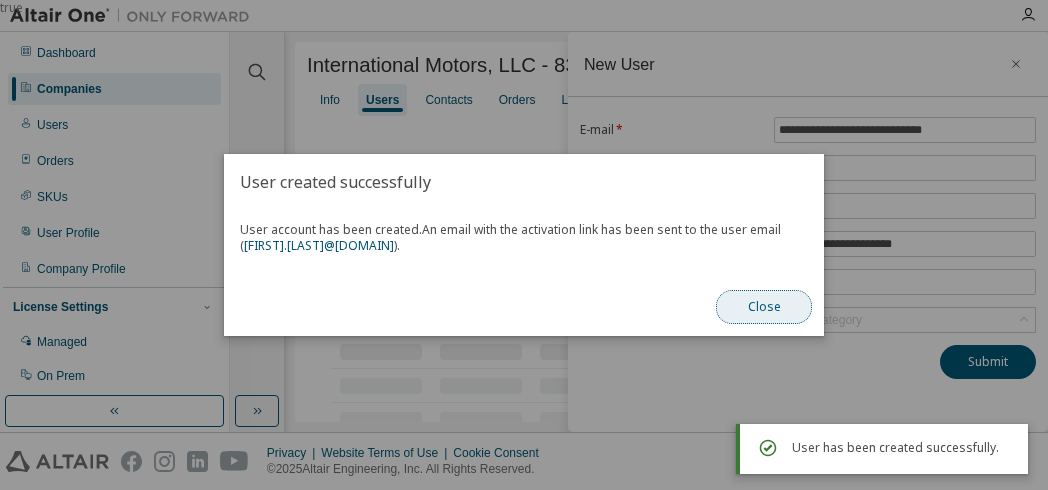 click on "Close" at bounding box center (764, 307) 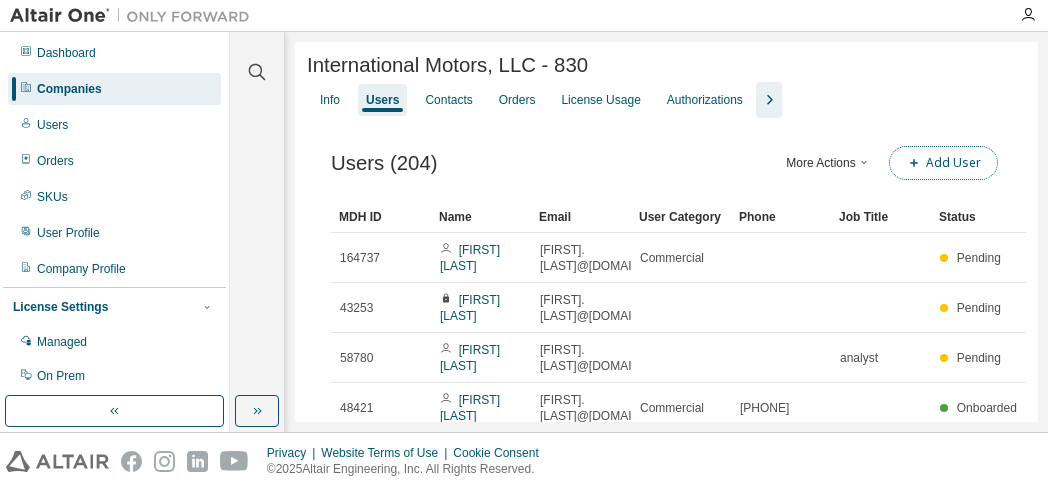 click on "Add User" at bounding box center [943, 163] 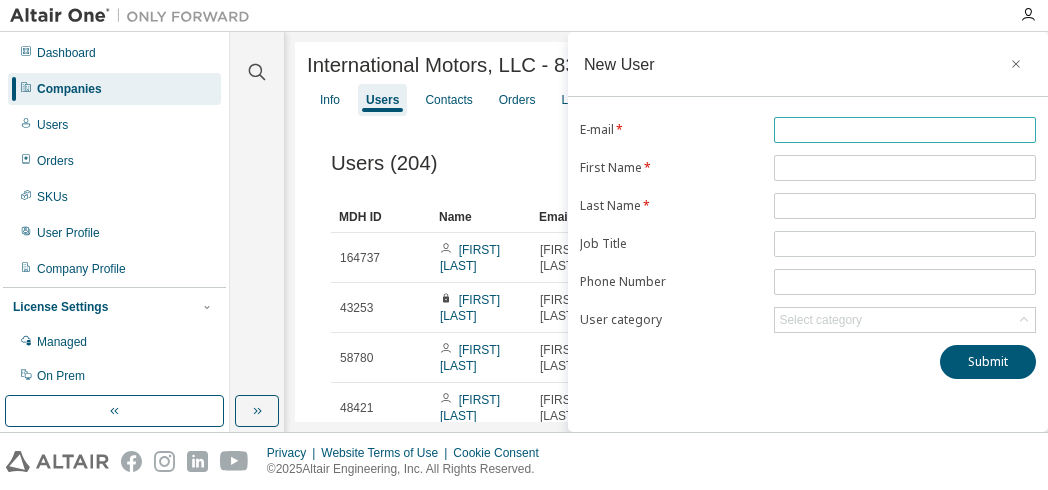 click at bounding box center (905, 130) 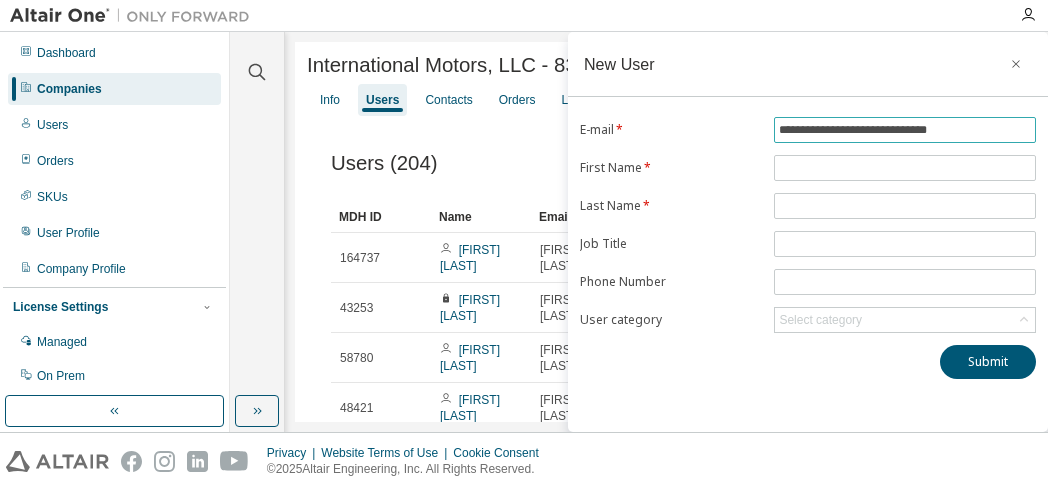 click on "**********" at bounding box center (905, 130) 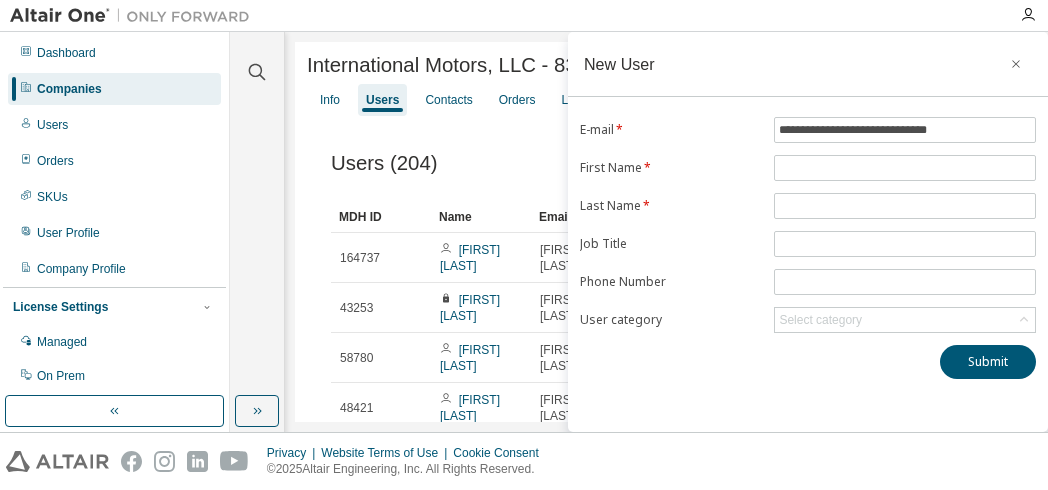 click on "**********" at bounding box center [808, 225] 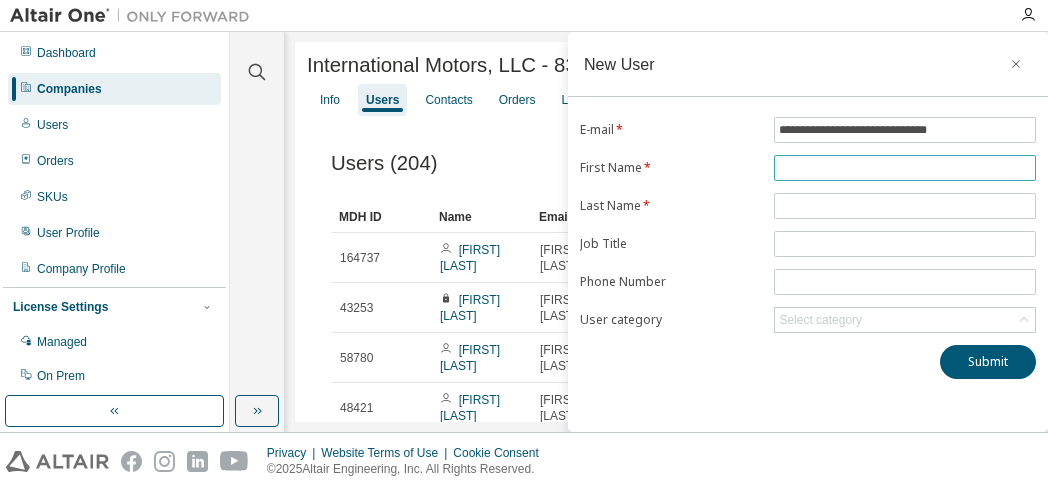 click at bounding box center (905, 168) 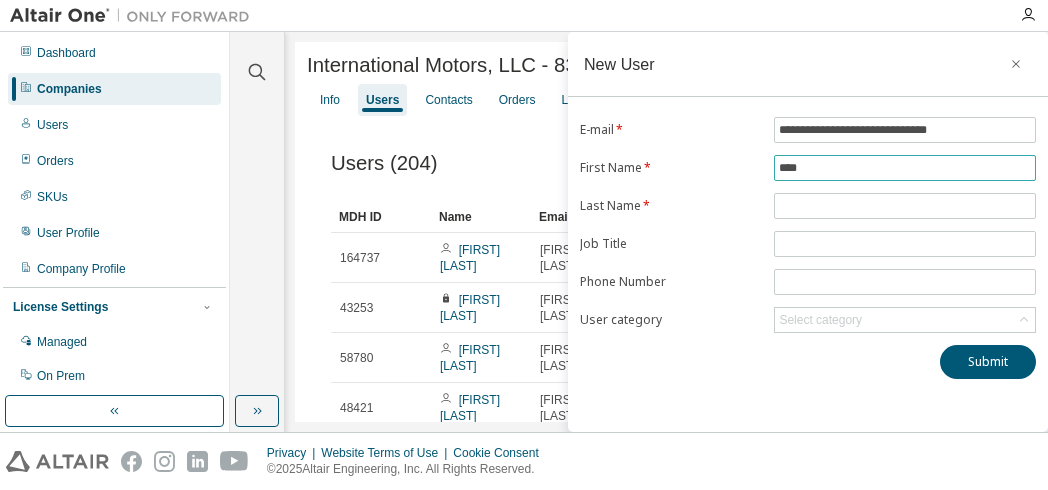 type on "****" 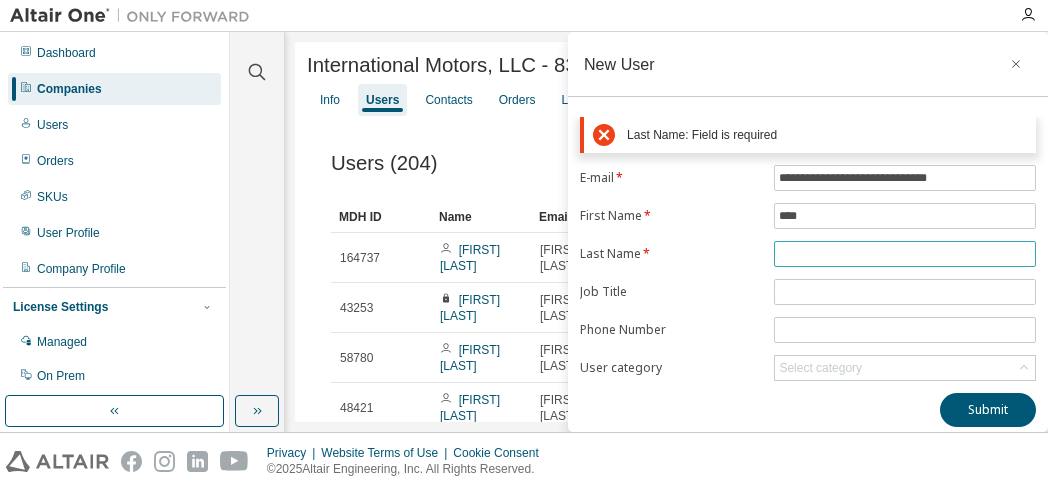 click at bounding box center (905, 254) 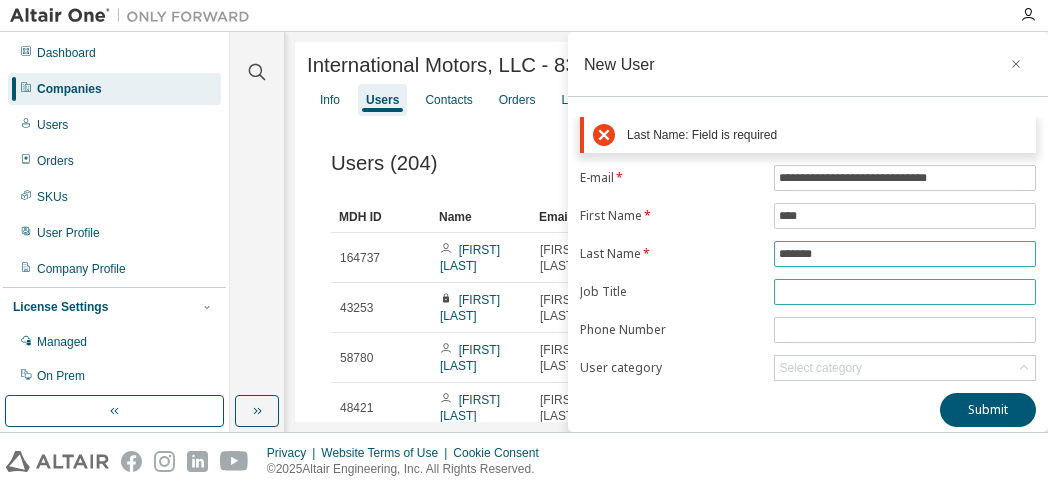 type on "*******" 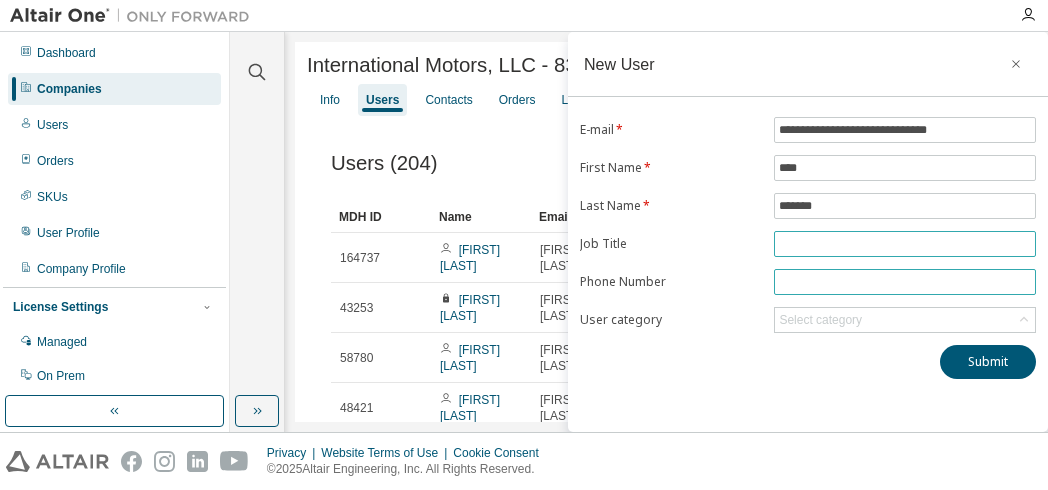 click on "**********" at bounding box center [808, 225] 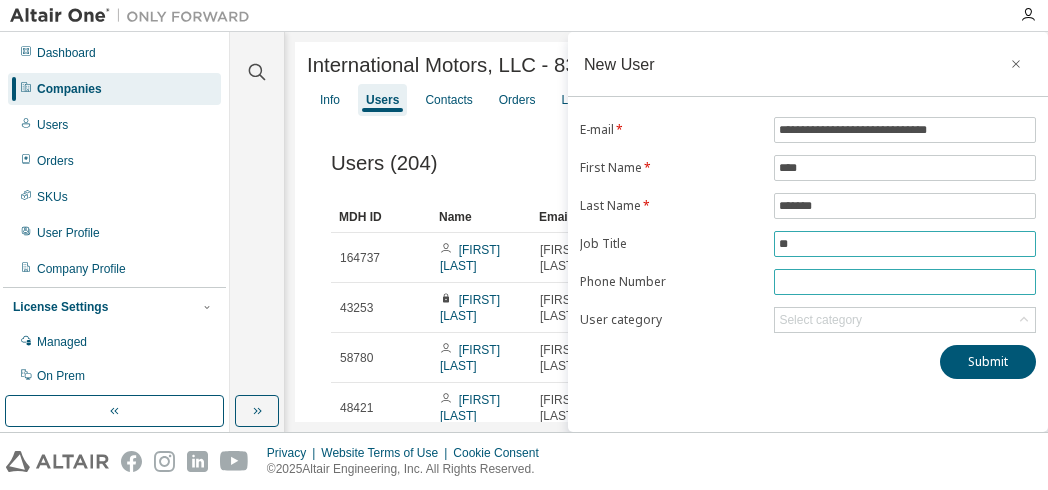 type on "**********" 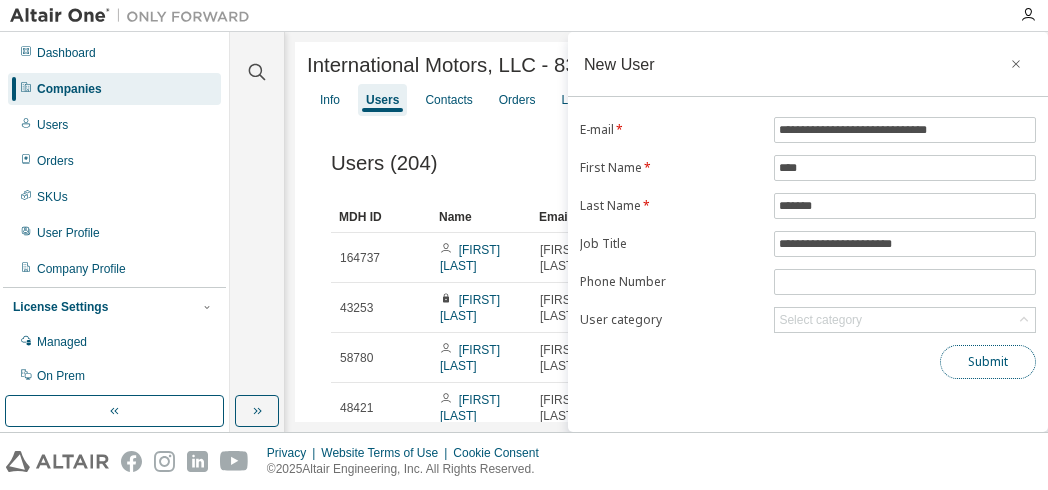 click on "Submit" at bounding box center (988, 362) 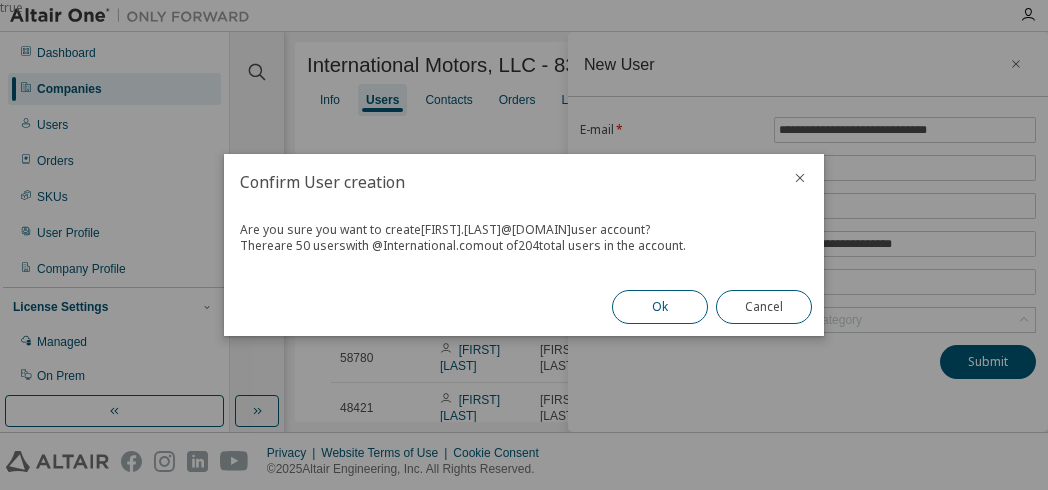 click on "Ok" at bounding box center (660, 307) 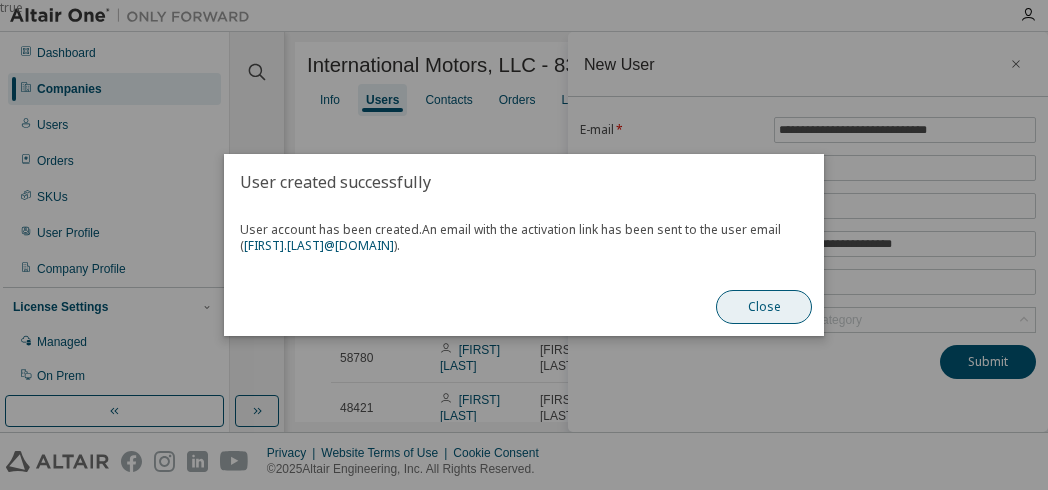 click on "Close" at bounding box center [764, 307] 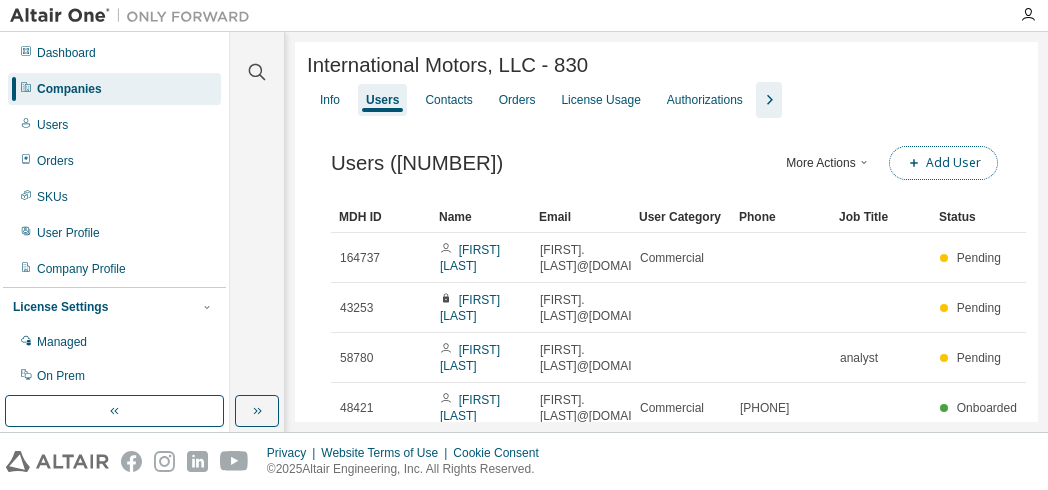 click on "Add User" at bounding box center [943, 163] 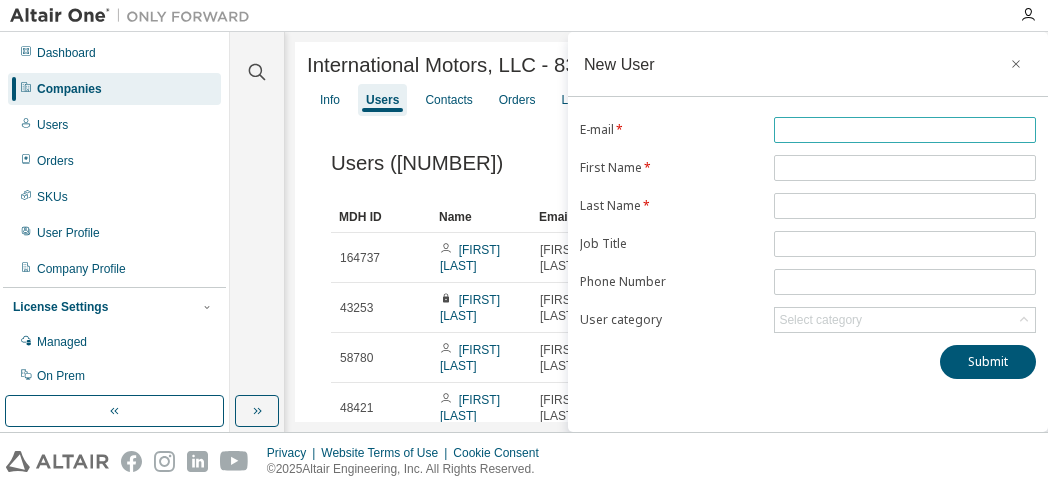 click at bounding box center [905, 130] 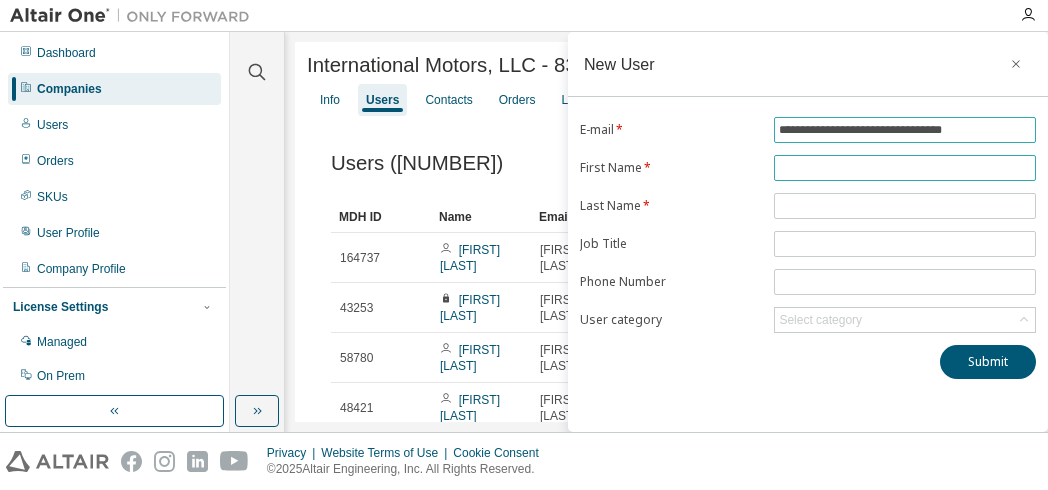 type on "**********" 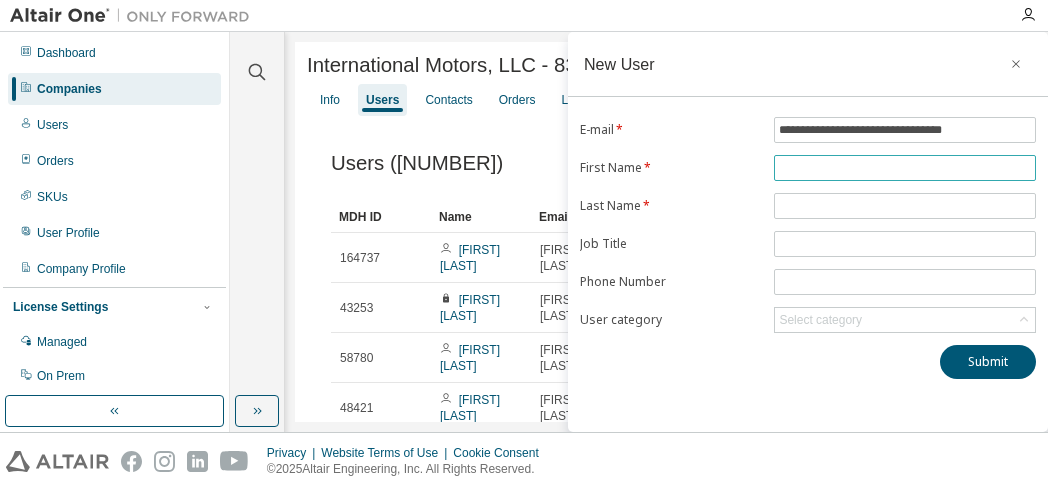 click at bounding box center [905, 168] 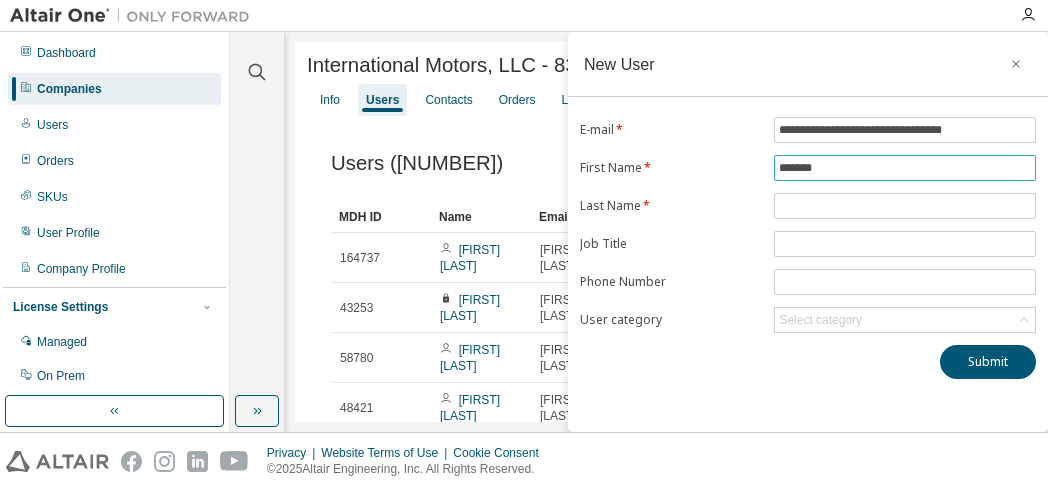 type on "*******" 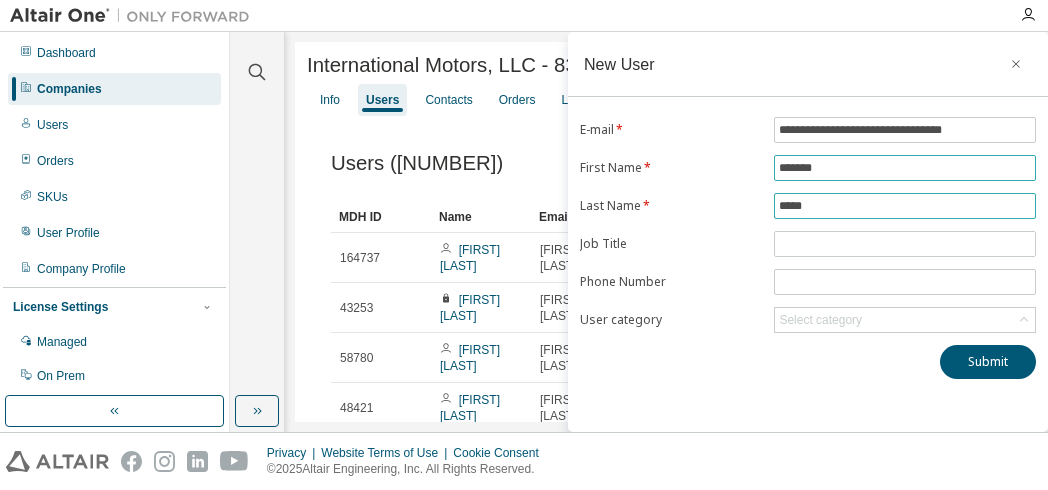 type on "*****" 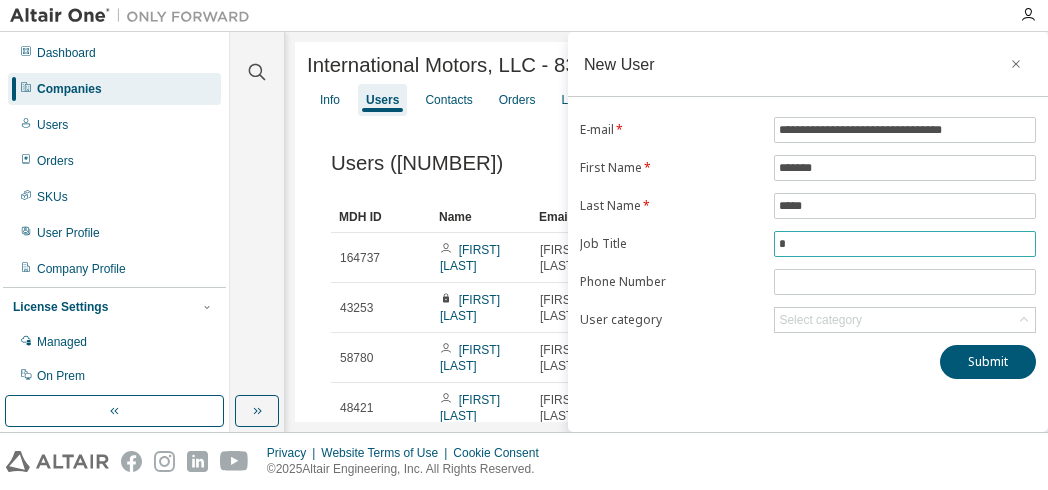 type on "**********" 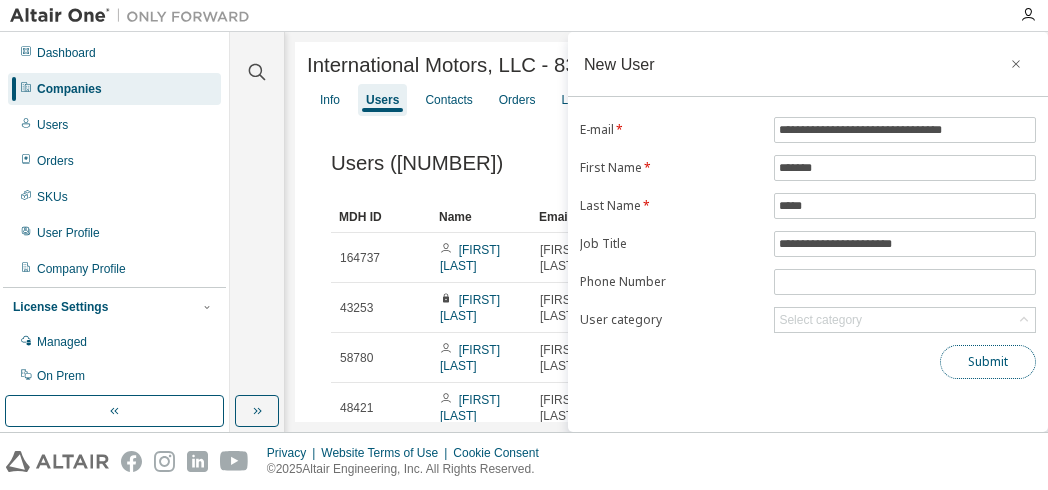 click on "Submit" at bounding box center (988, 362) 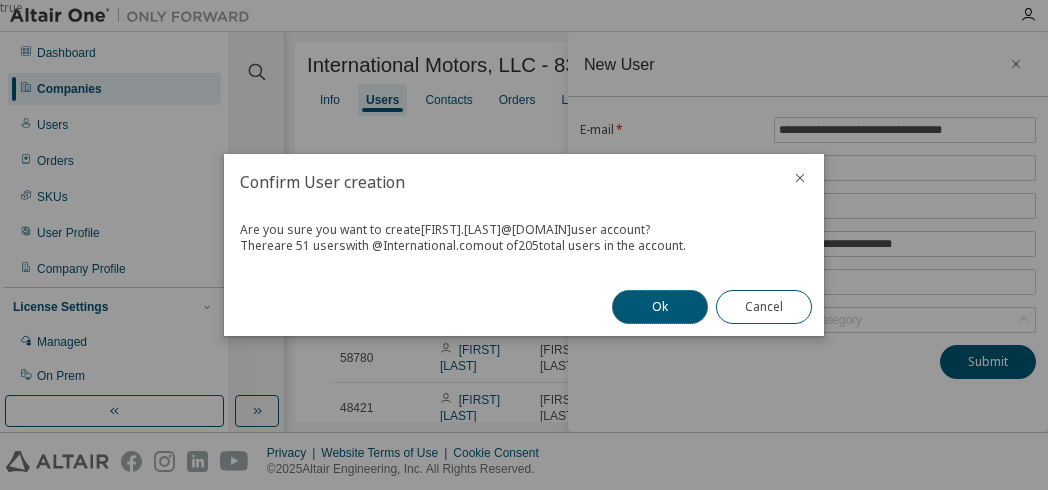 type 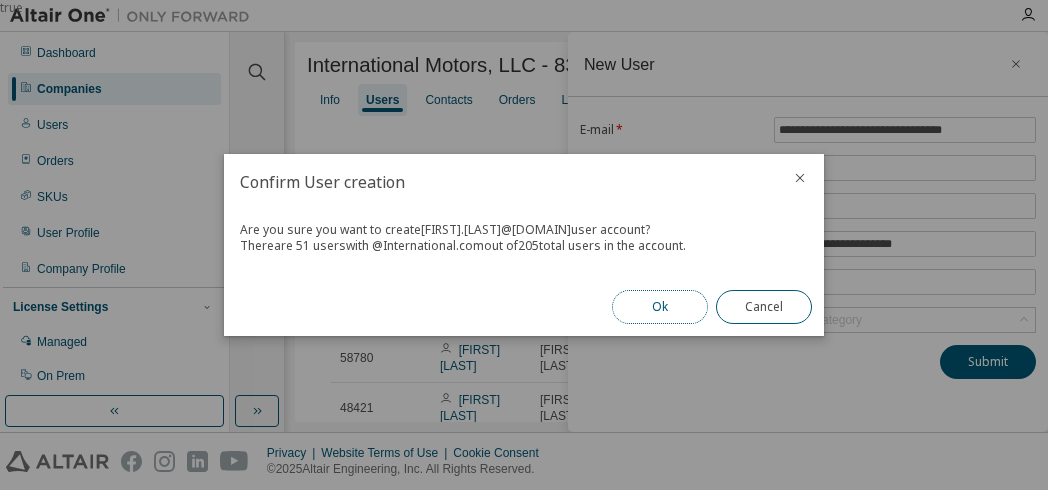 click on "Ok" at bounding box center (660, 307) 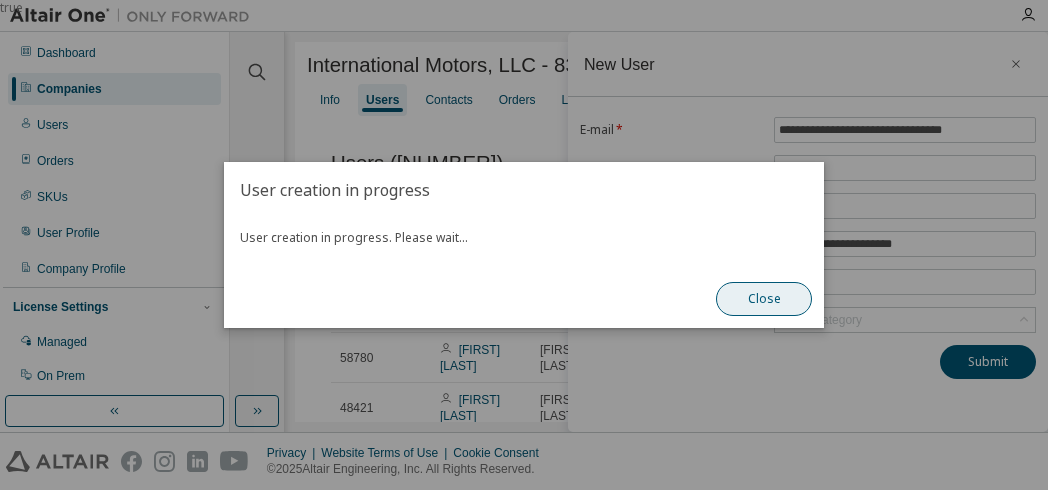 type 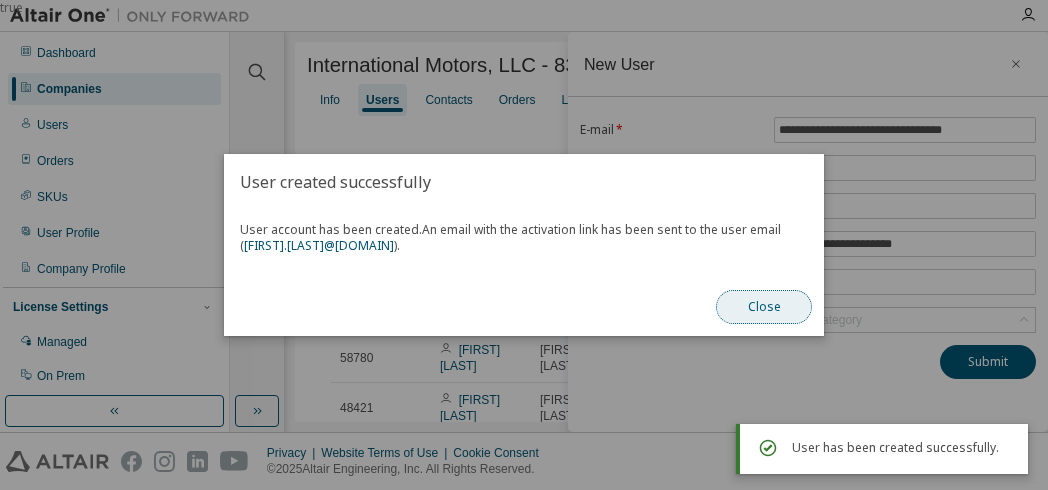 click on "Close" at bounding box center (764, 307) 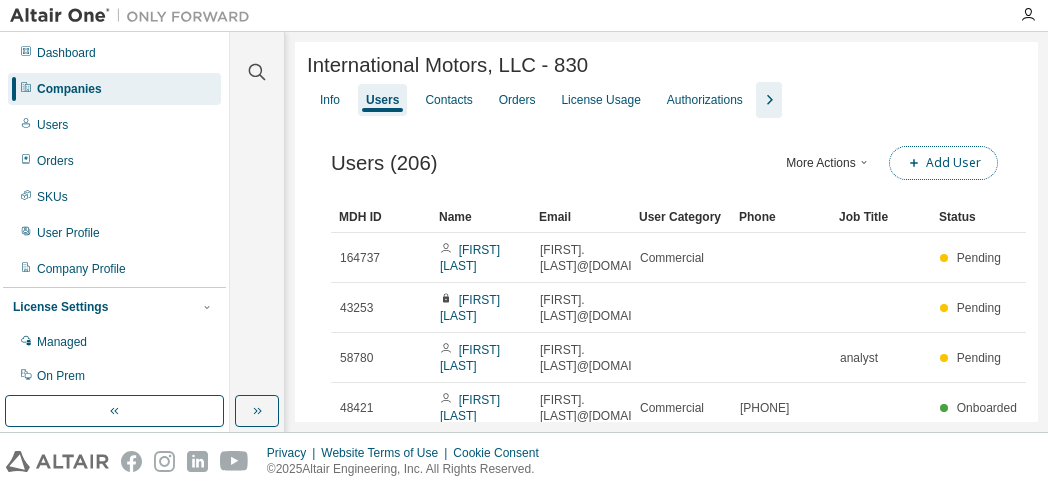 click on "Add User" at bounding box center [943, 163] 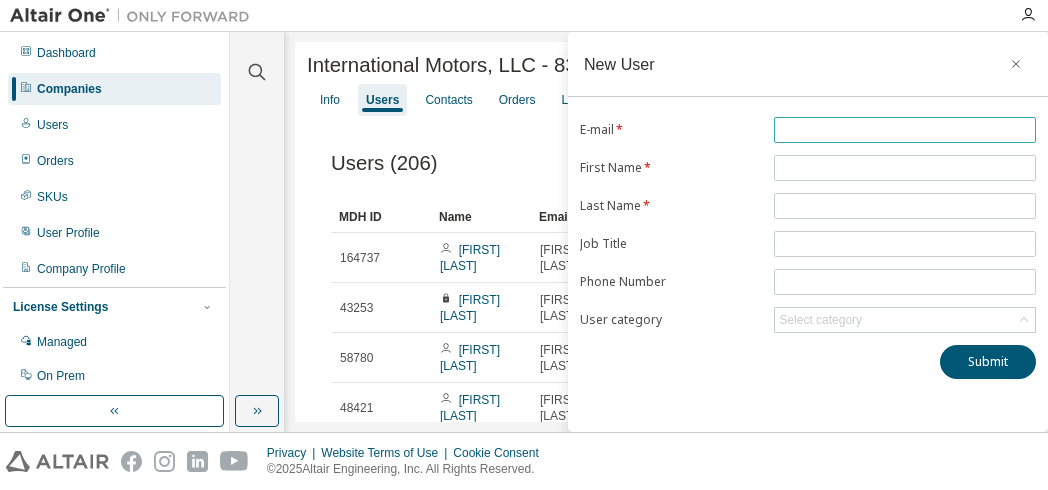 click at bounding box center [905, 130] 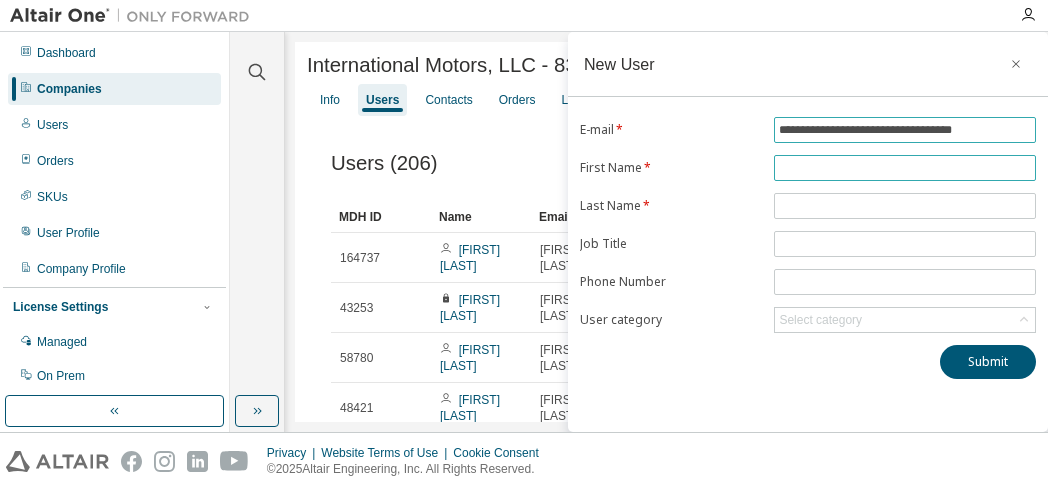 type on "**********" 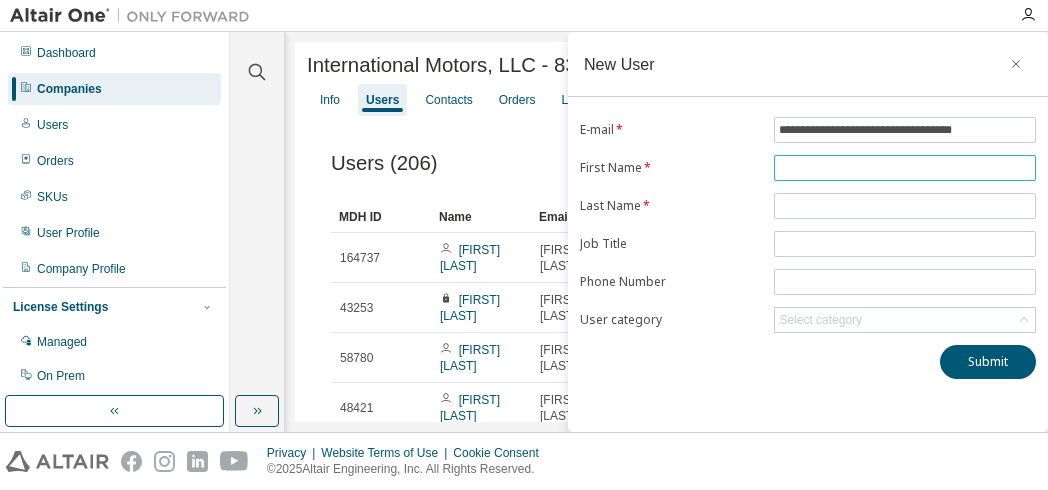 click at bounding box center [905, 168] 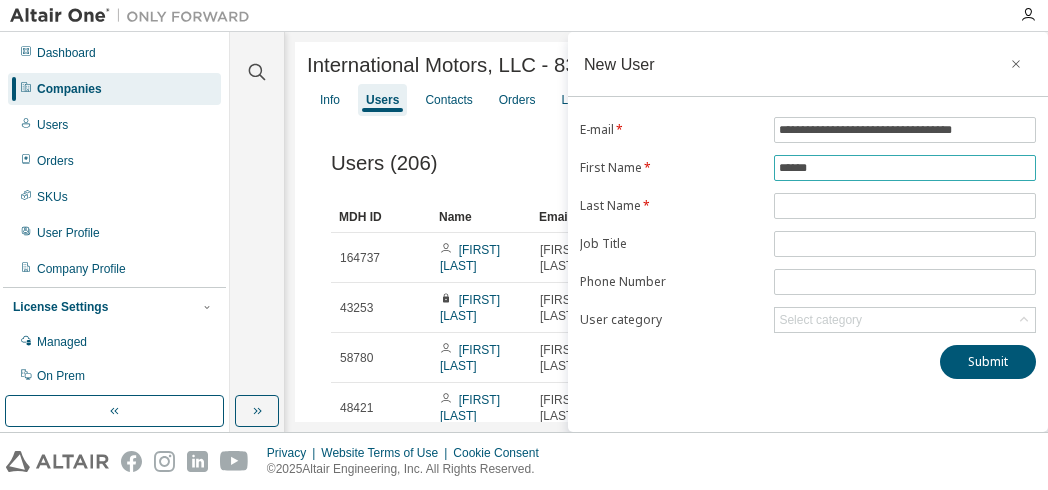 type on "******" 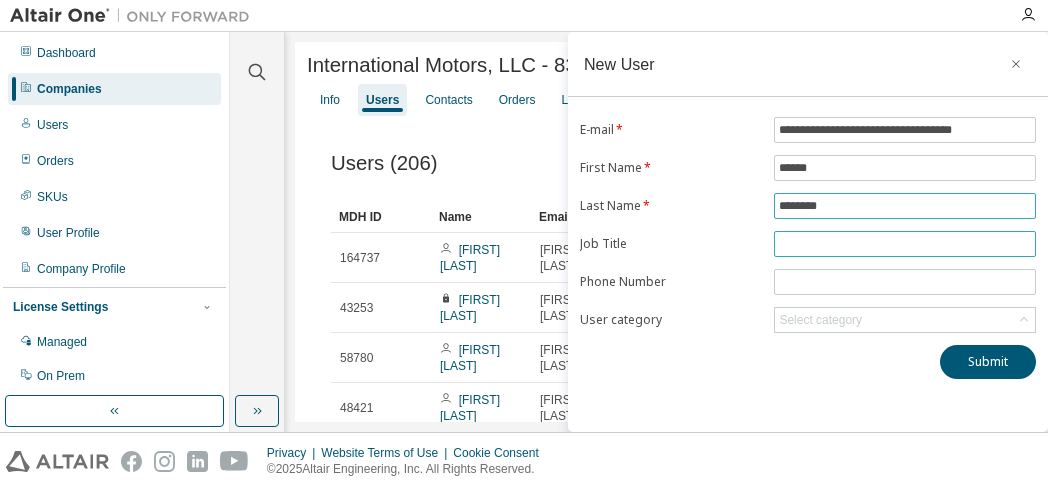 type on "********" 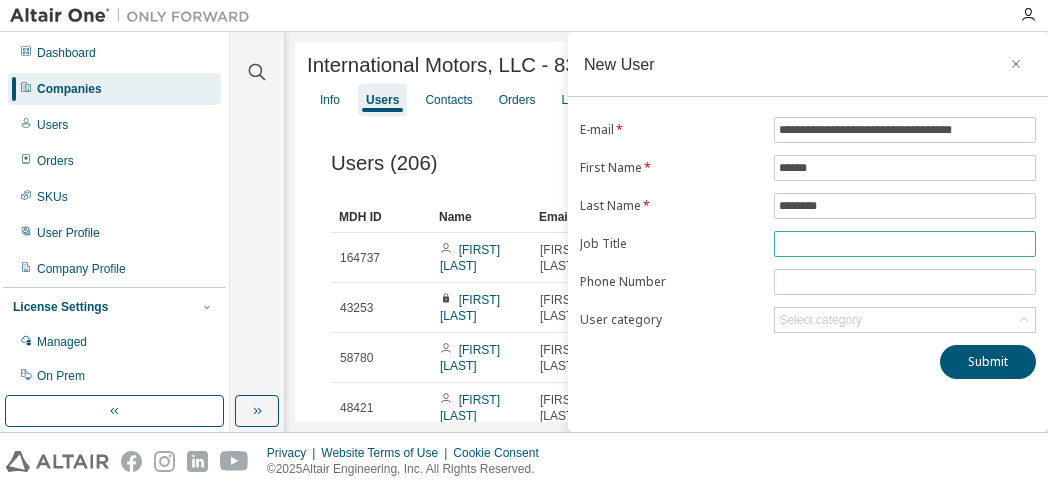 click at bounding box center (905, 244) 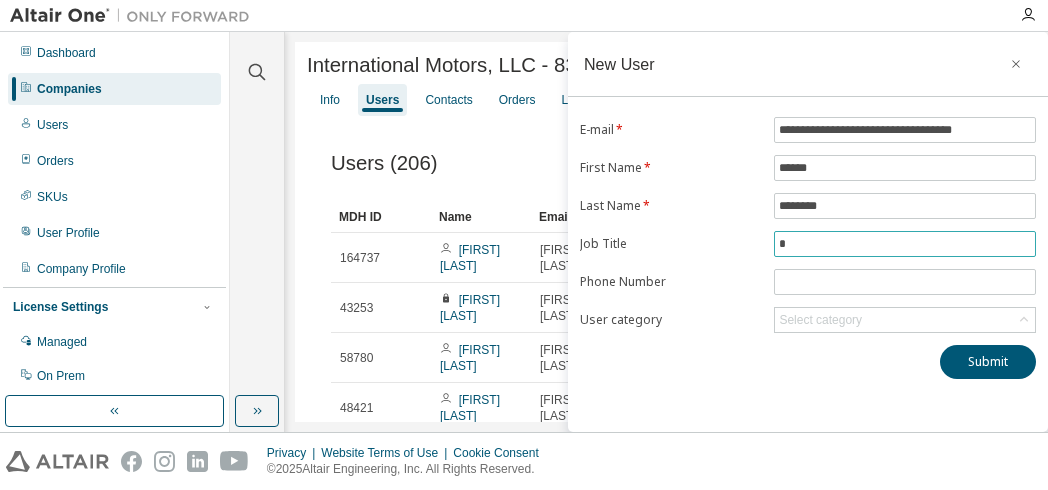 type on "**********" 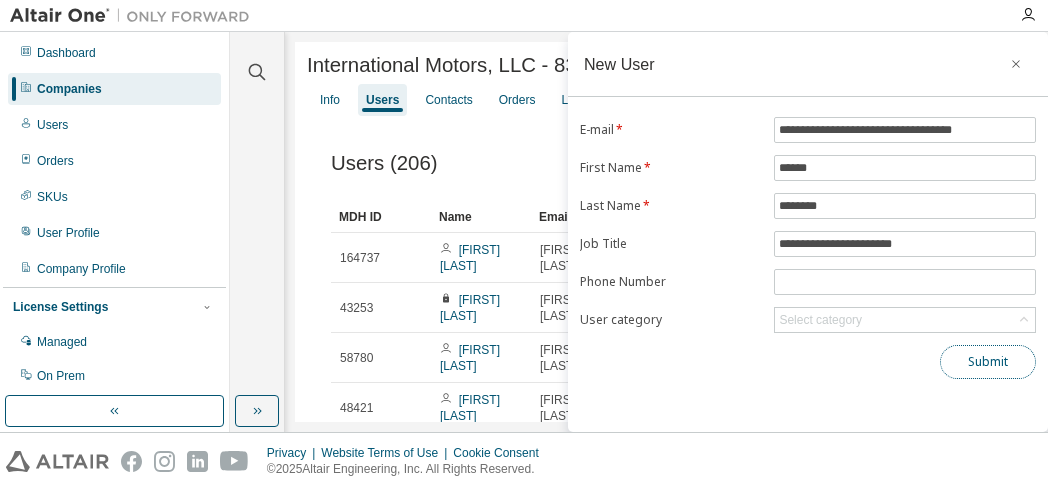 click on "Submit" at bounding box center [988, 362] 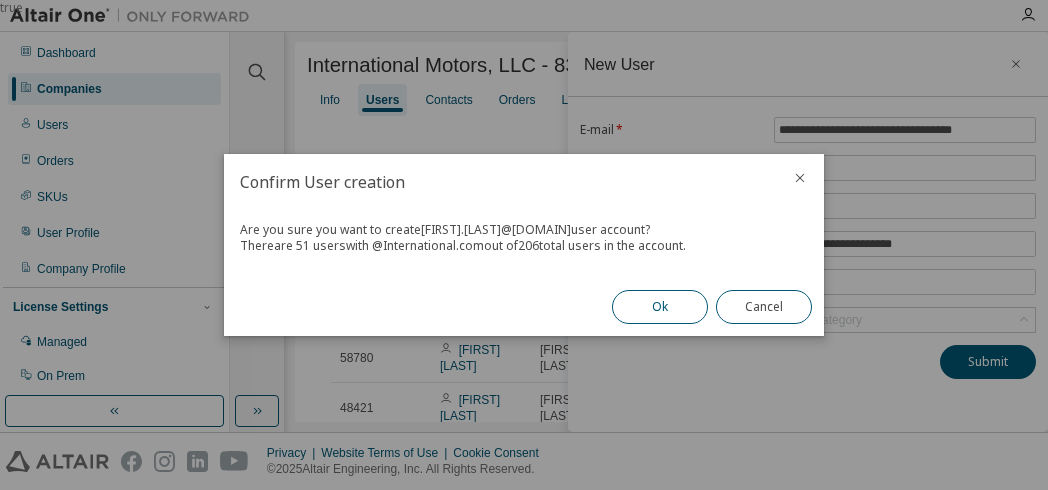click on "Ok" at bounding box center (660, 307) 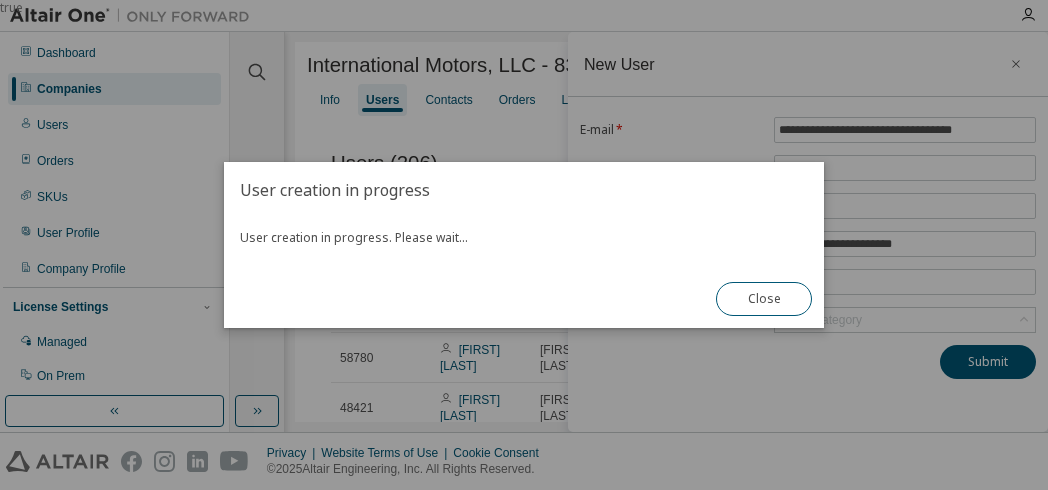 type 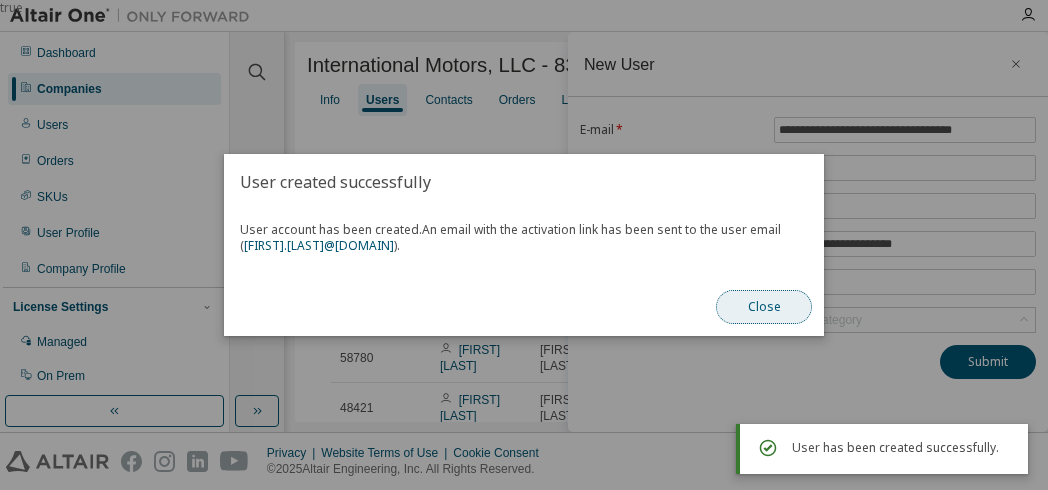 click on "Close" at bounding box center (764, 307) 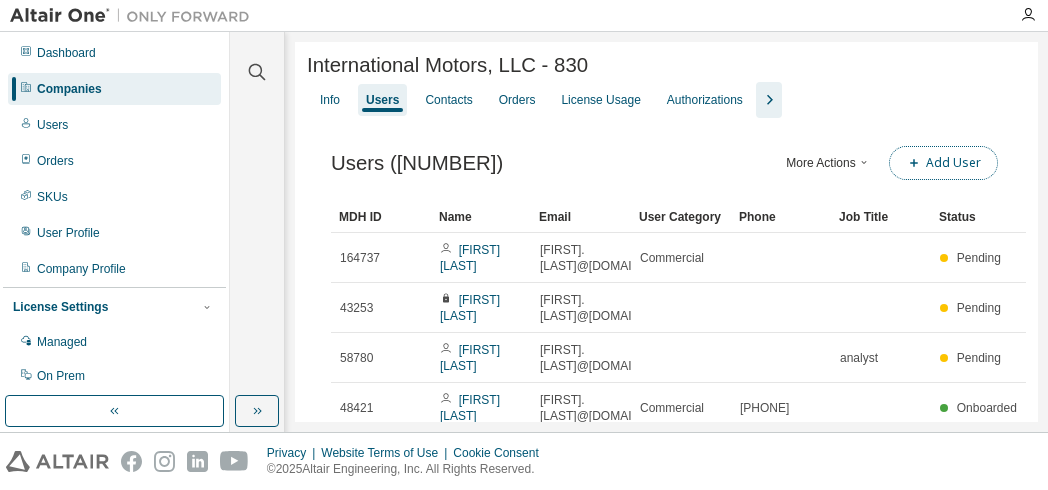 click on "Add User" at bounding box center (943, 163) 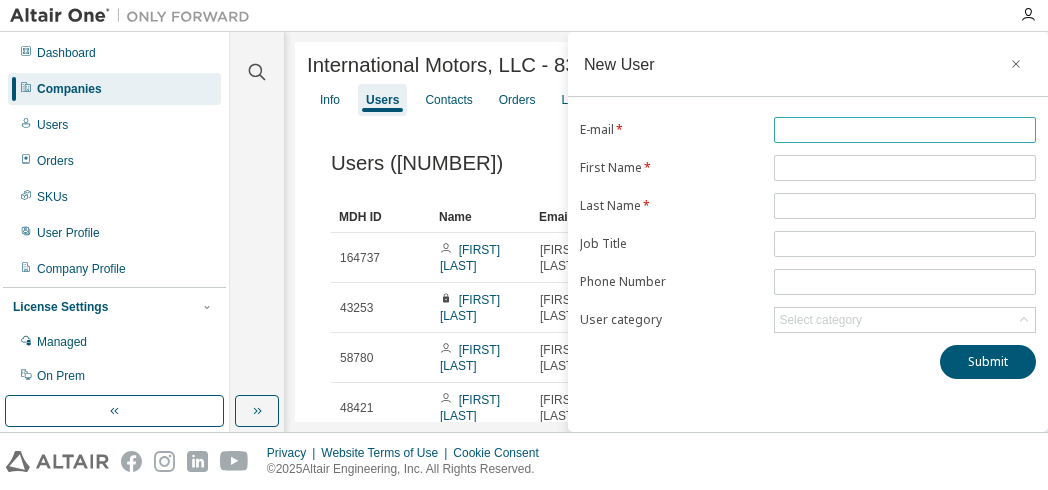 click at bounding box center [905, 130] 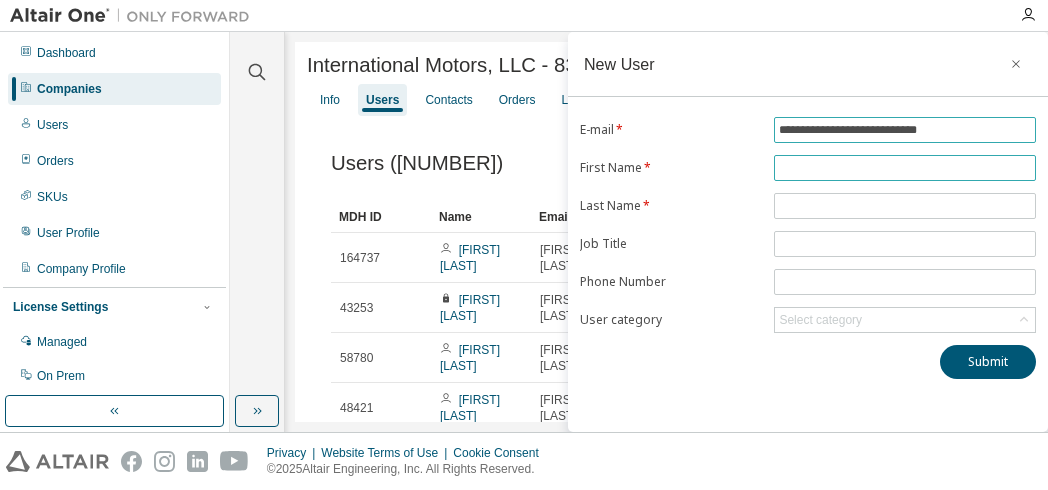 type on "**********" 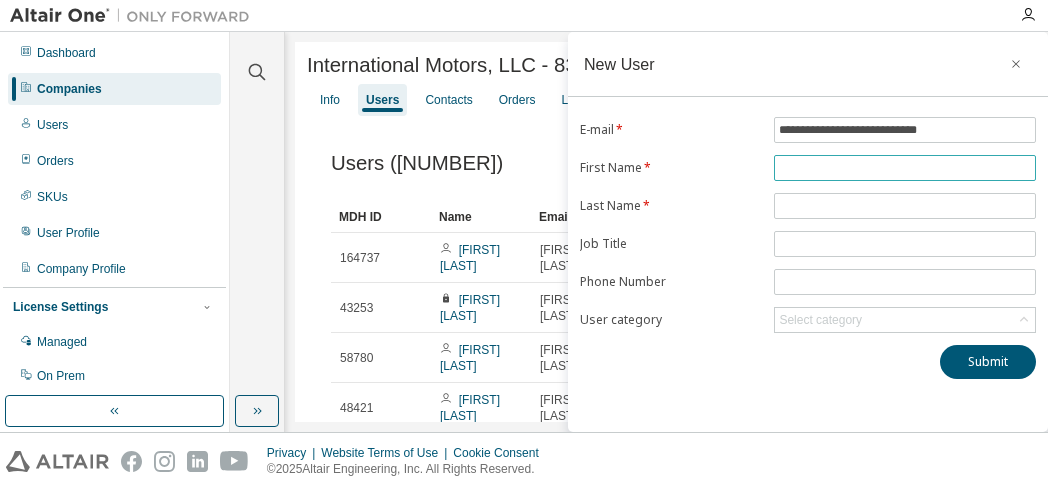 click at bounding box center [905, 168] 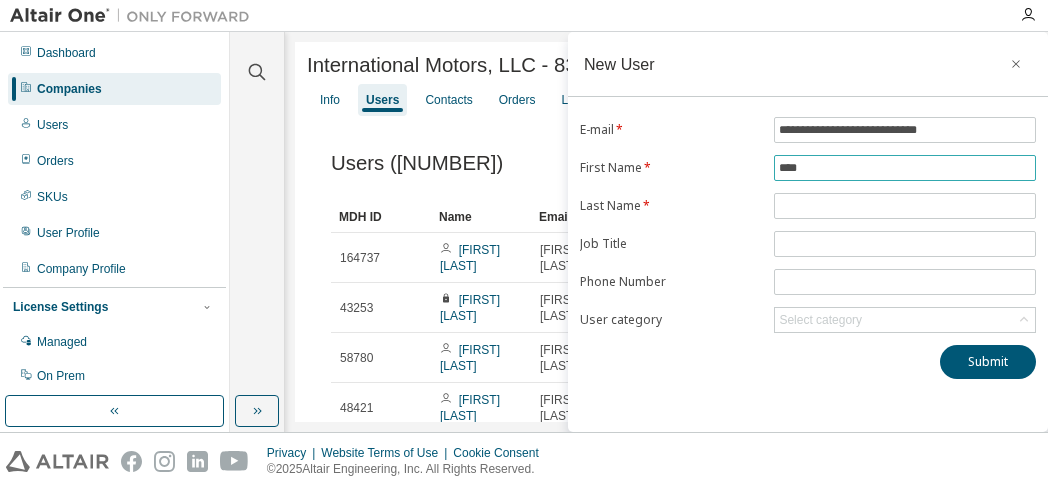 type on "****" 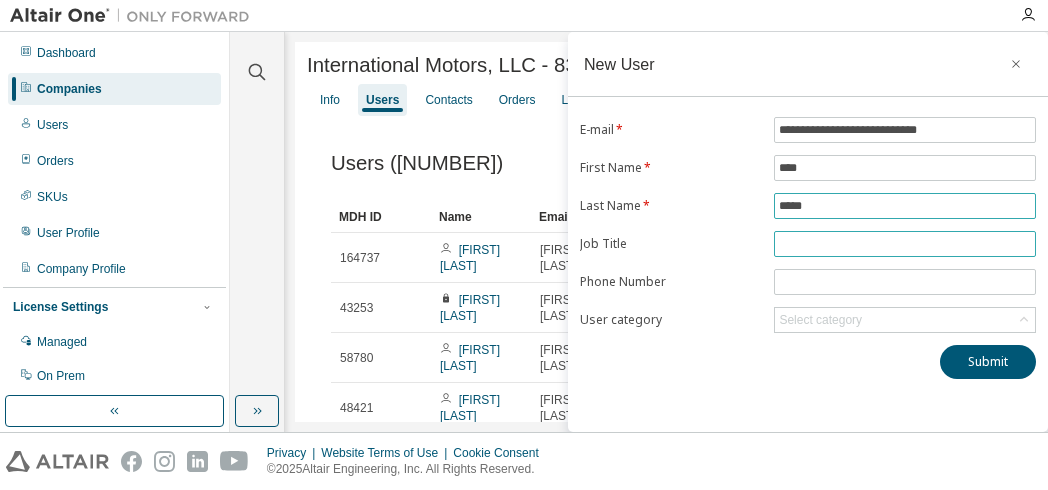 type on "*****" 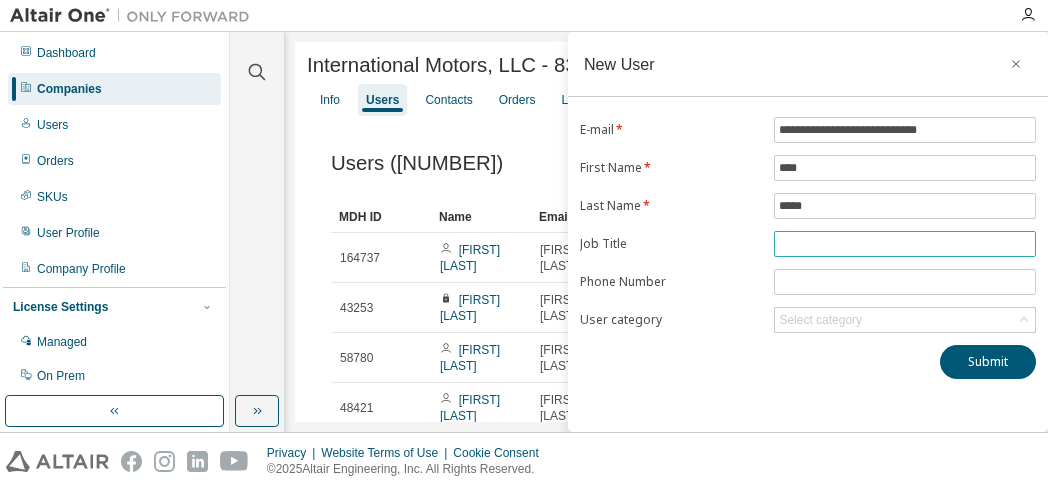 click at bounding box center [905, 244] 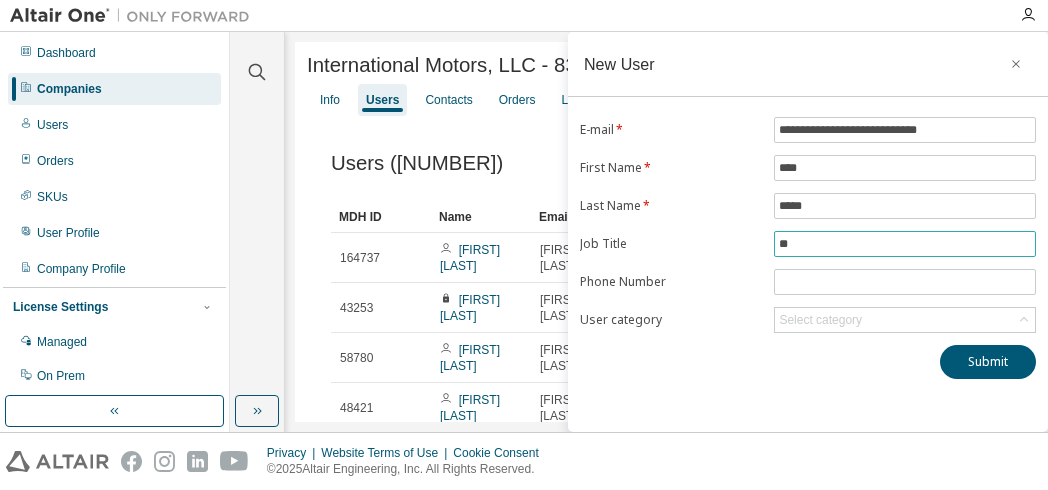 type on "**********" 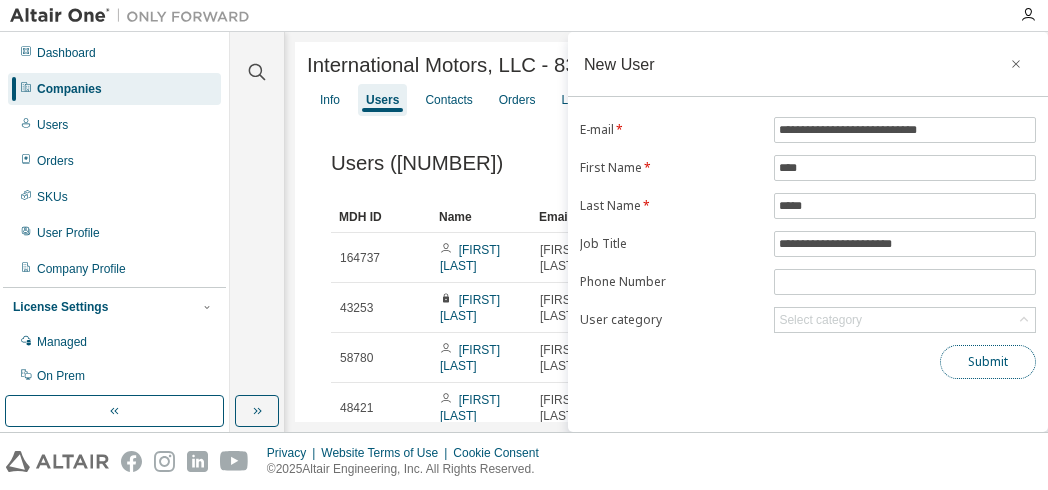 click on "Submit" at bounding box center [988, 362] 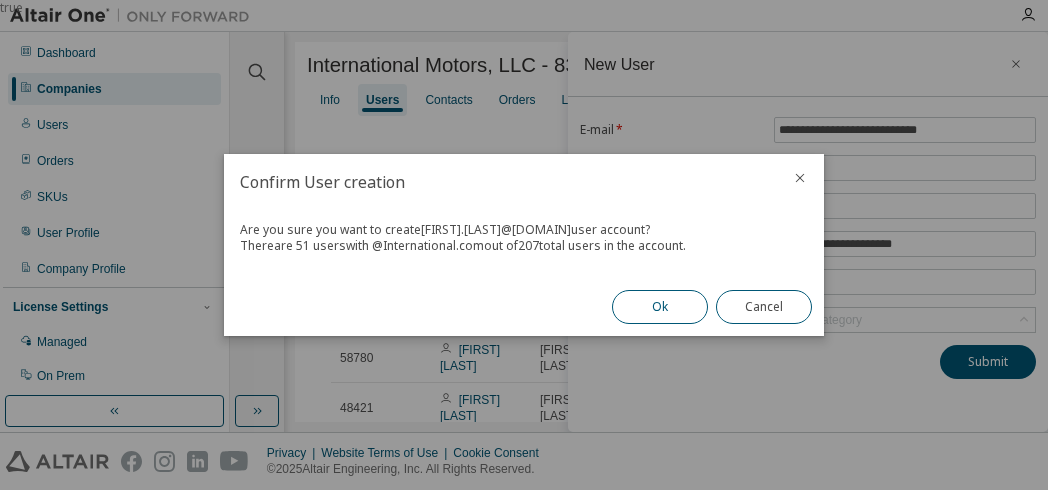click on "Ok" at bounding box center [660, 307] 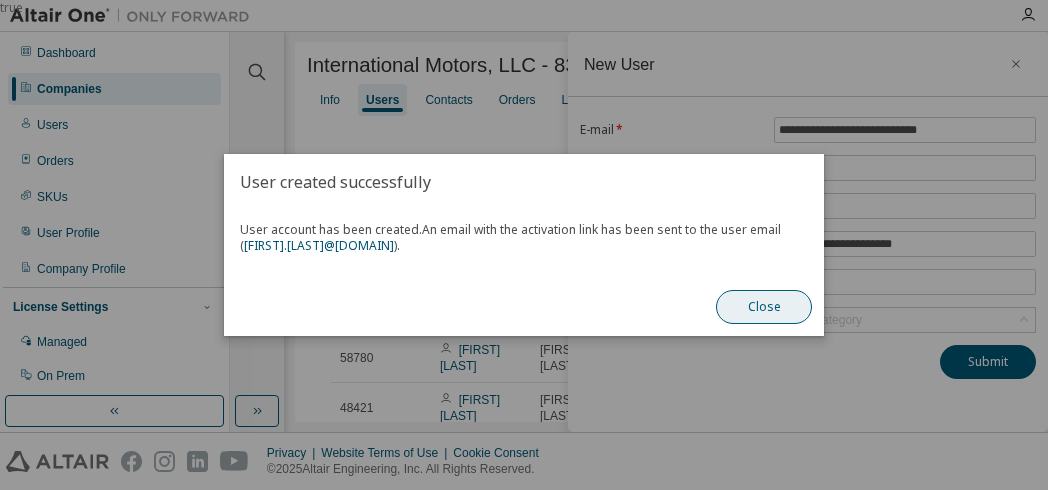 click on "Close" at bounding box center (764, 307) 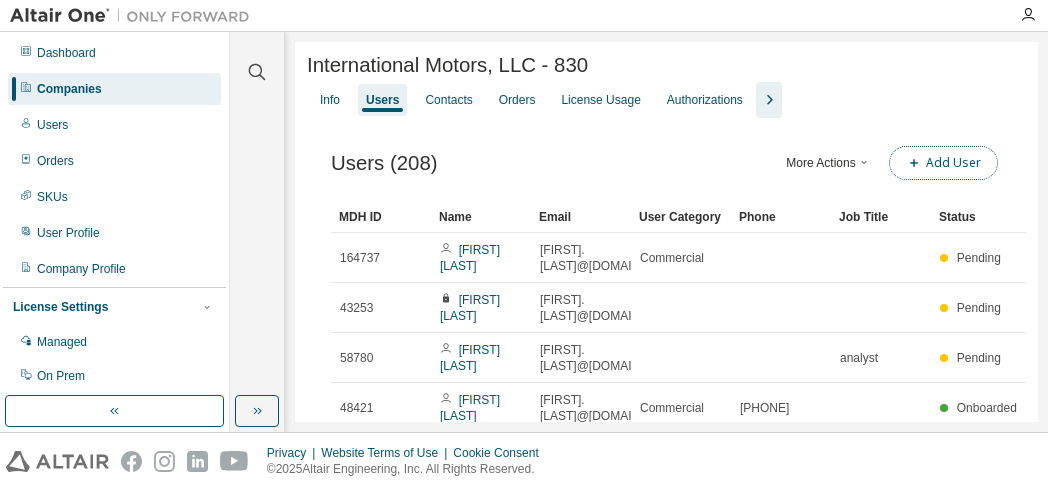 click on "Add User" at bounding box center [943, 163] 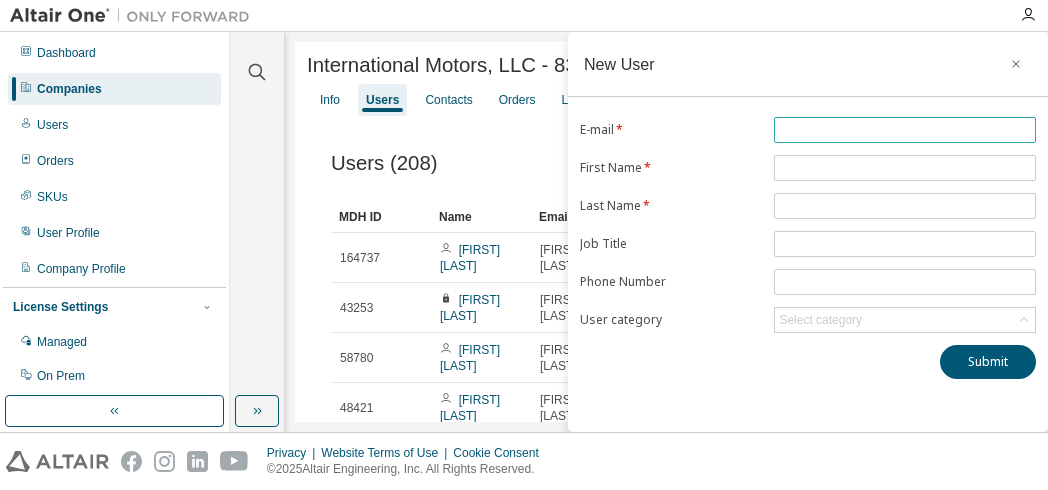 click at bounding box center (905, 130) 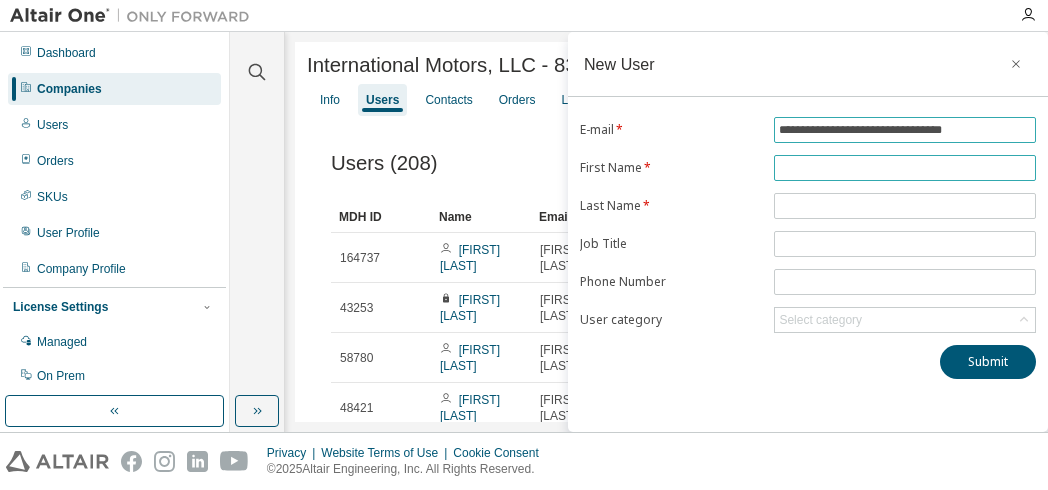 type on "**********" 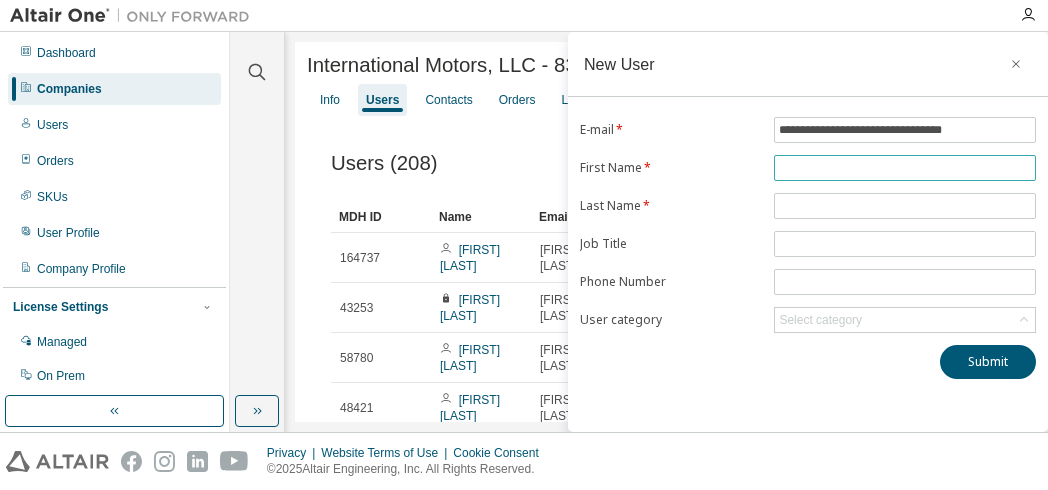 click at bounding box center (905, 168) 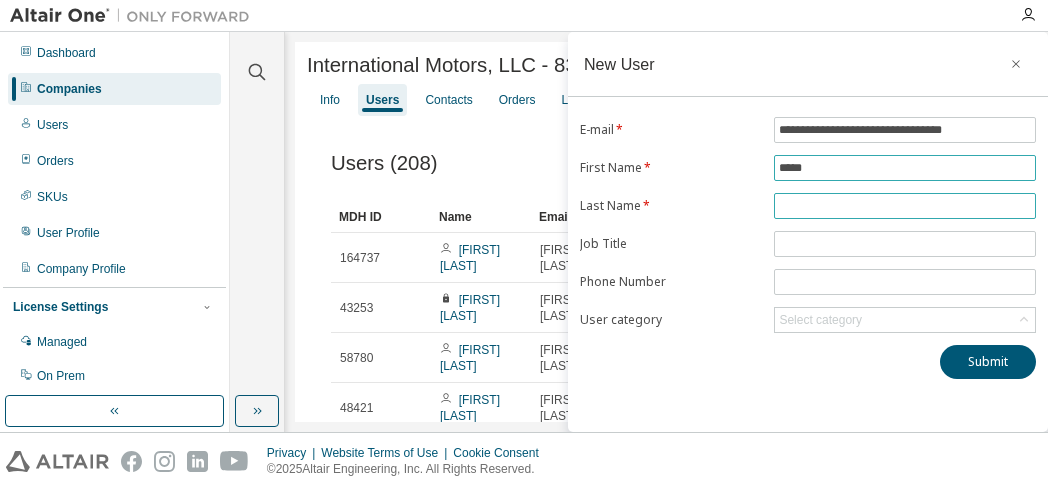 type on "*****" 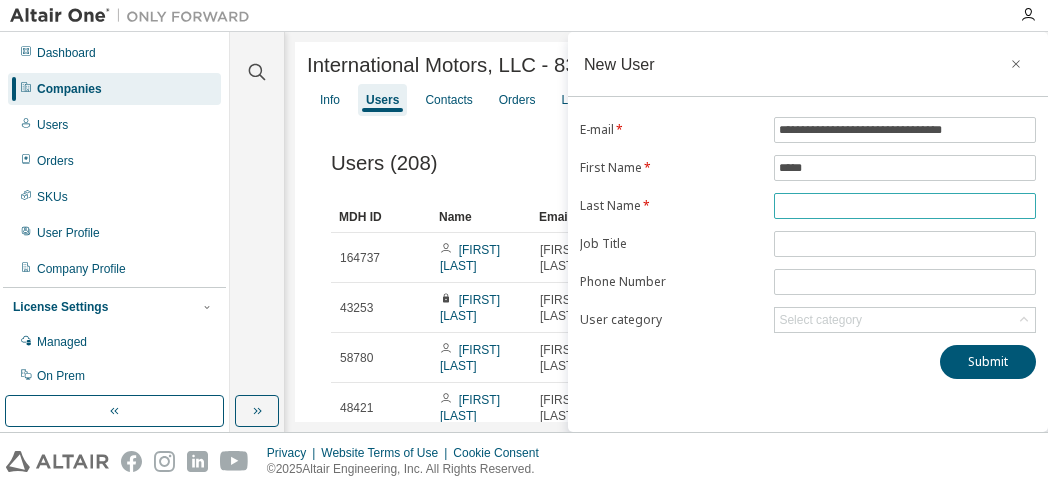 click at bounding box center [905, 206] 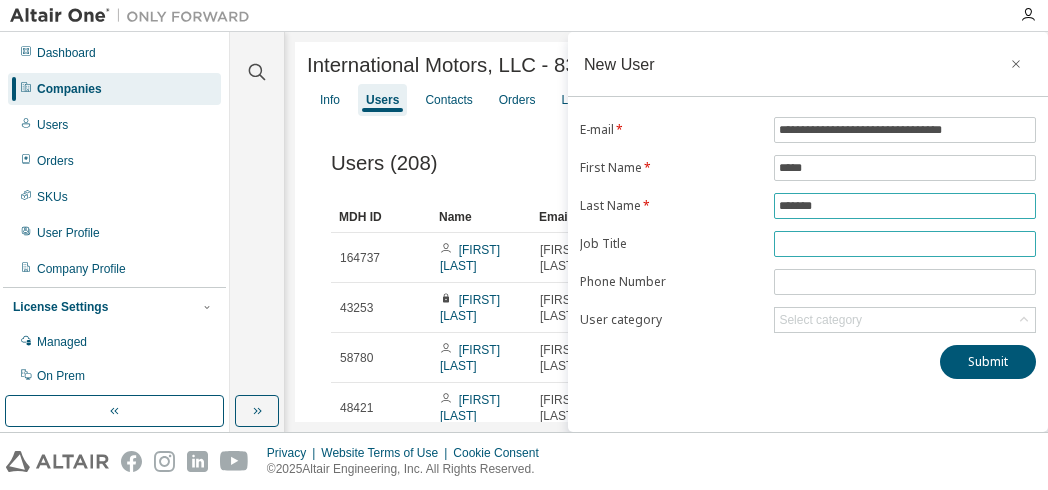 type on "*******" 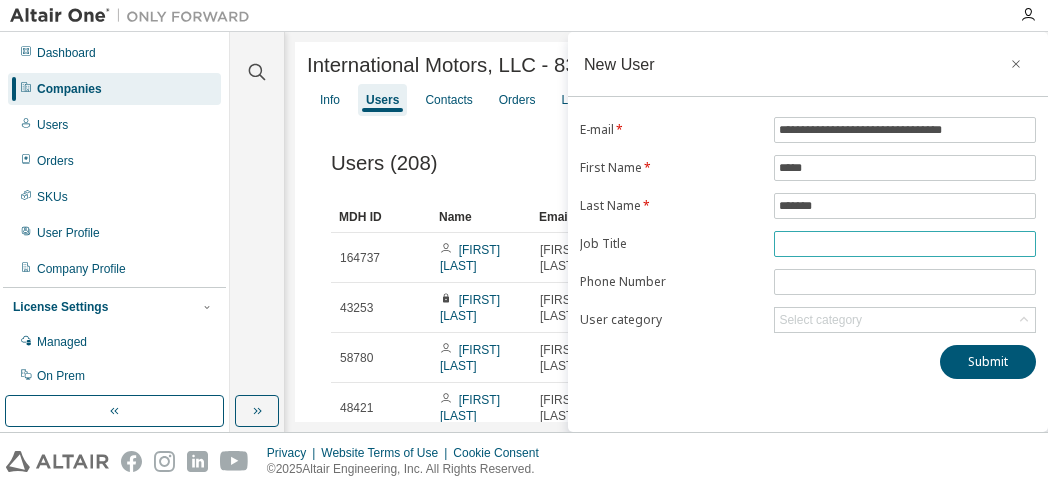 click at bounding box center [905, 244] 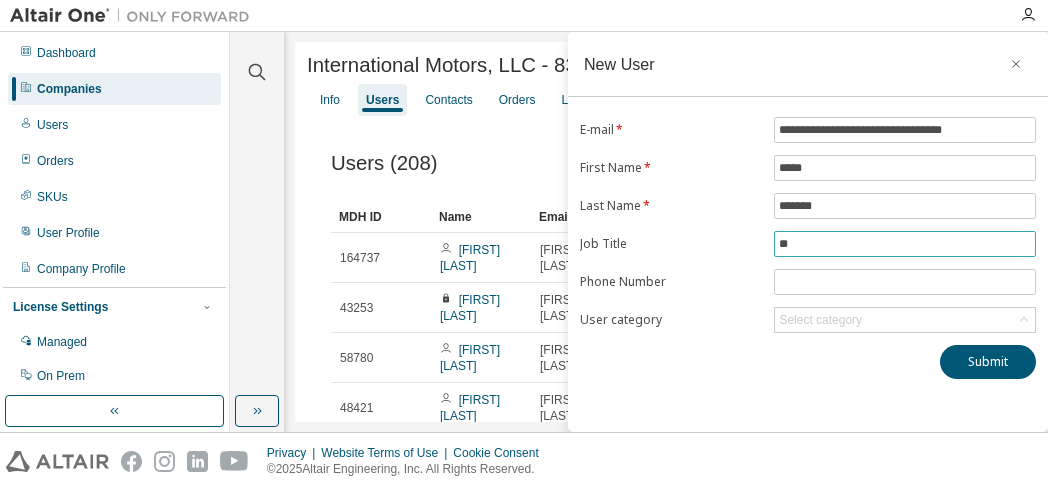 type on "*" 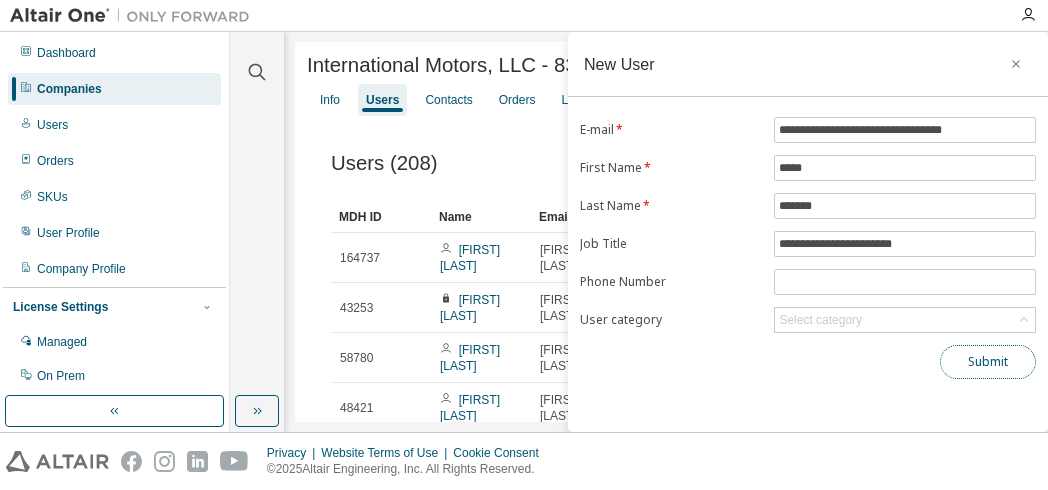 click on "Submit" at bounding box center (988, 362) 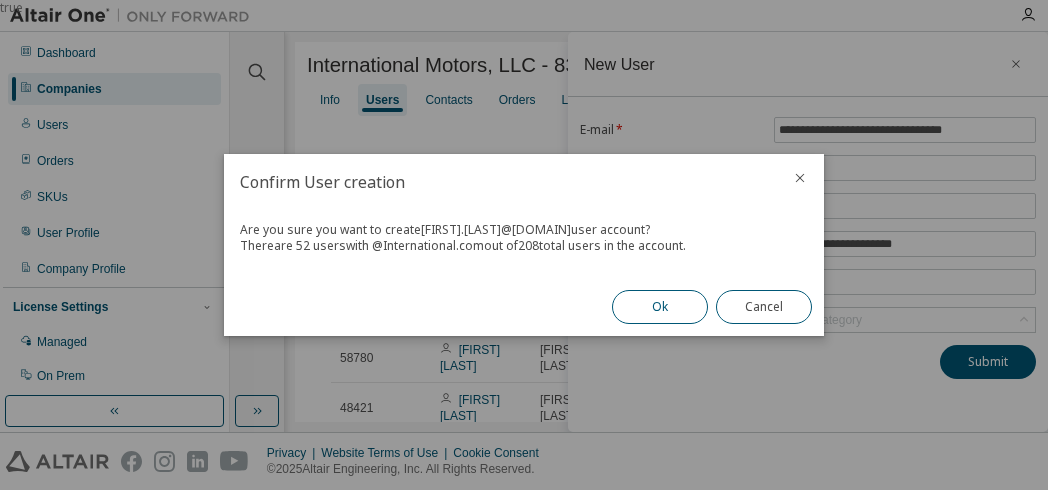 click on "Ok" at bounding box center (660, 307) 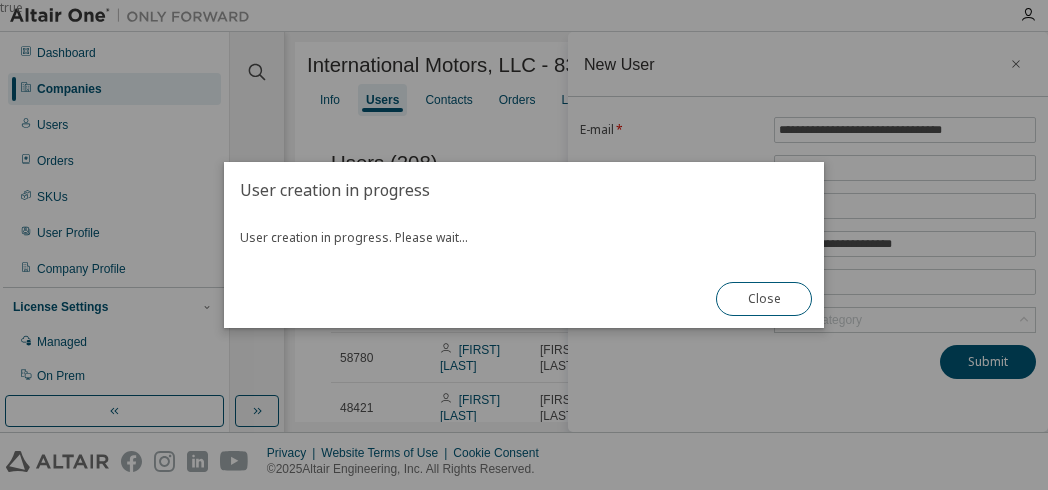 type 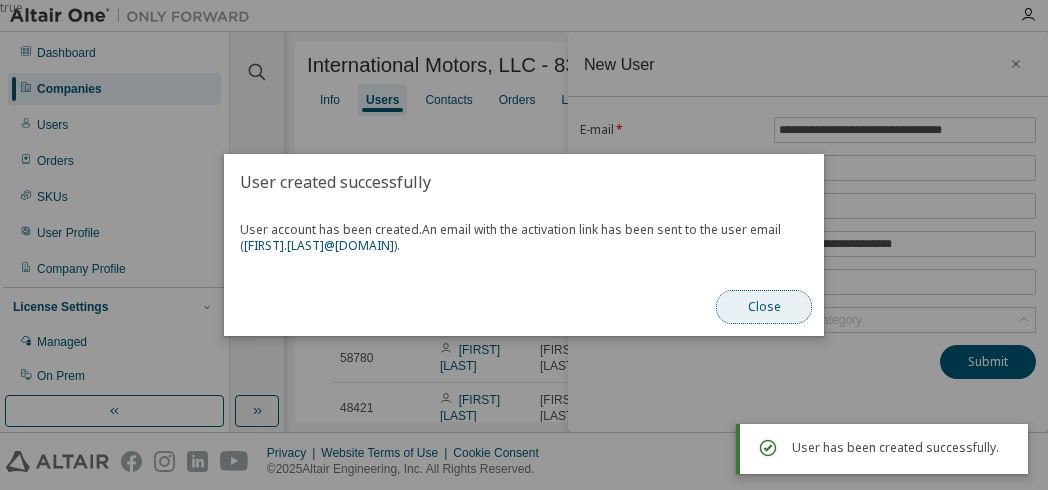 click on "Close" at bounding box center (764, 307) 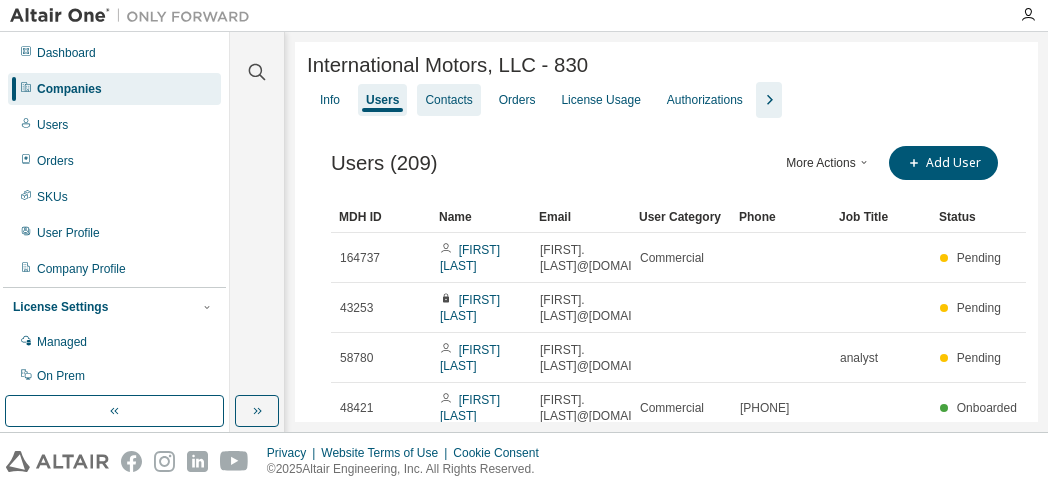 click on "Contacts" at bounding box center [448, 100] 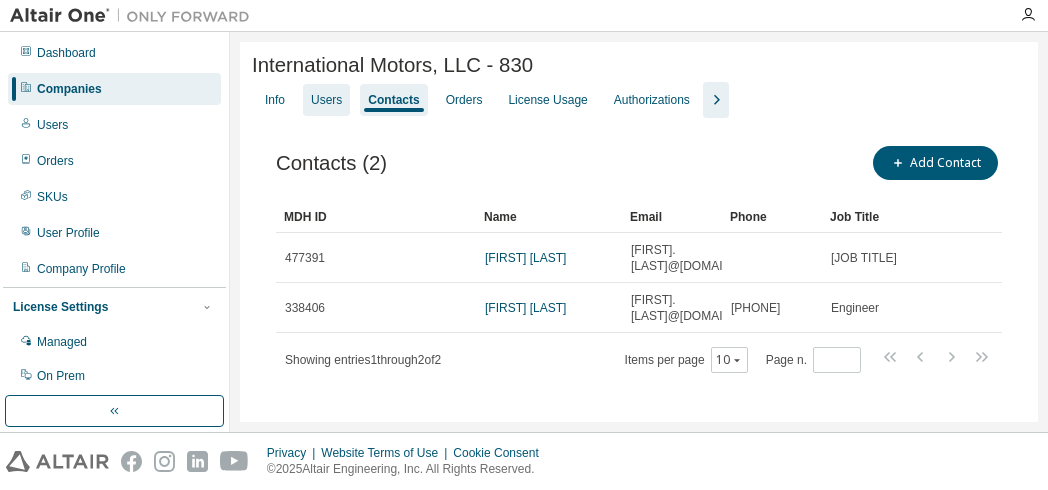click on "Users" at bounding box center (326, 100) 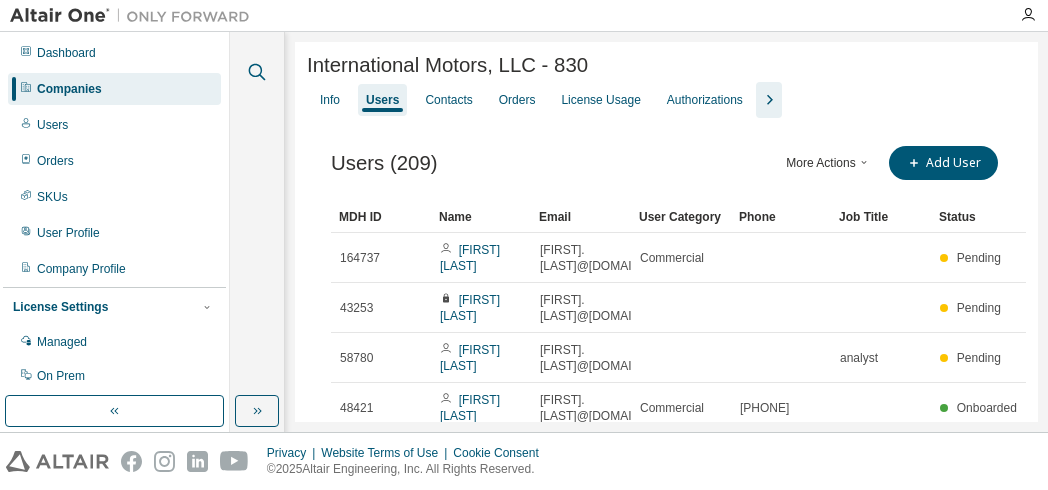 click 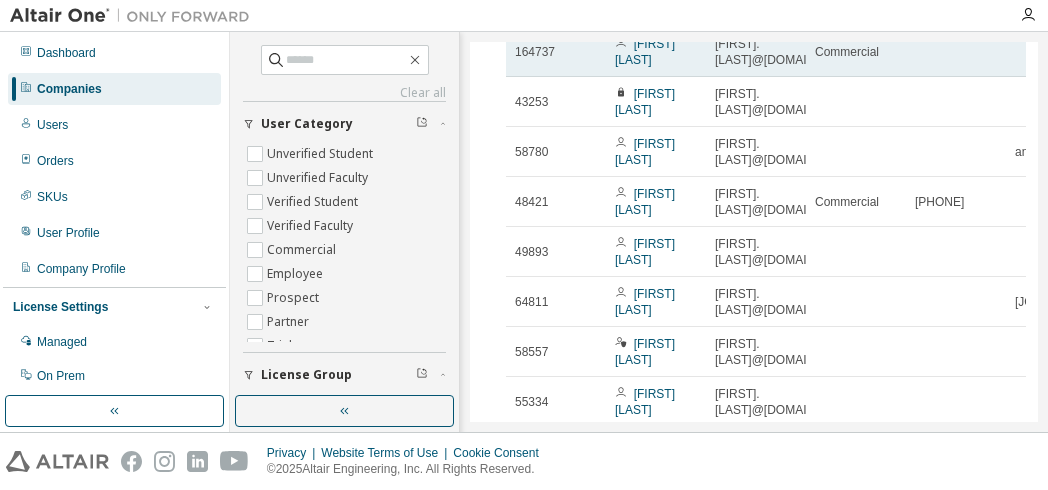 scroll, scrollTop: 0, scrollLeft: 0, axis: both 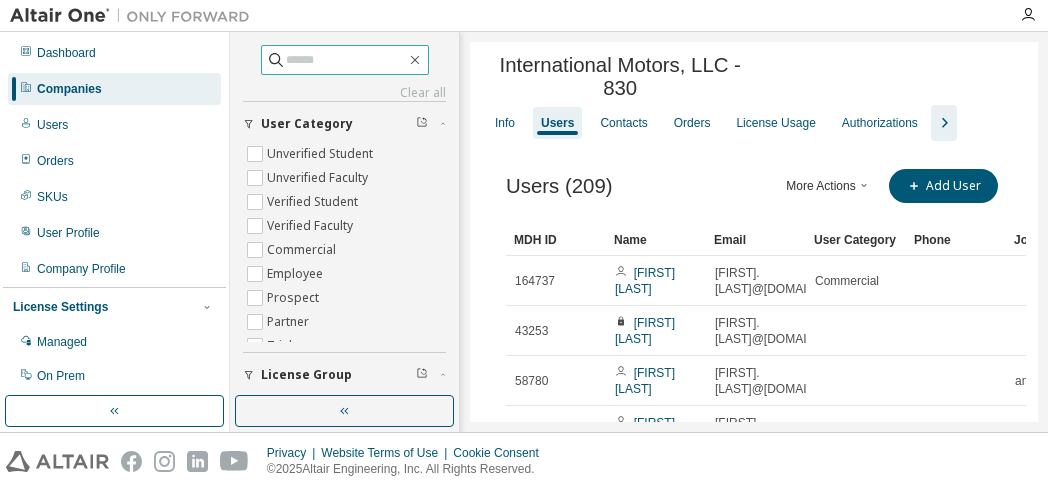 click at bounding box center [346, 60] 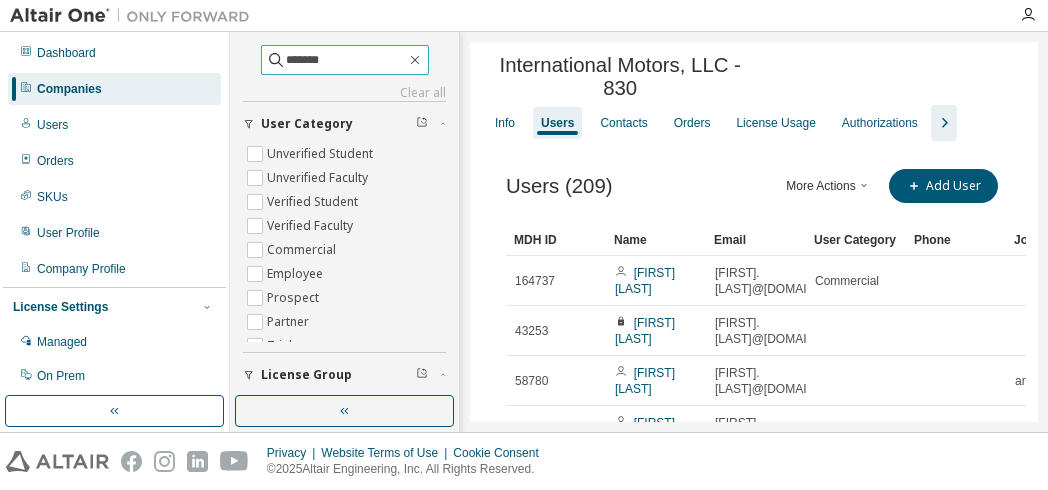 type on "*******" 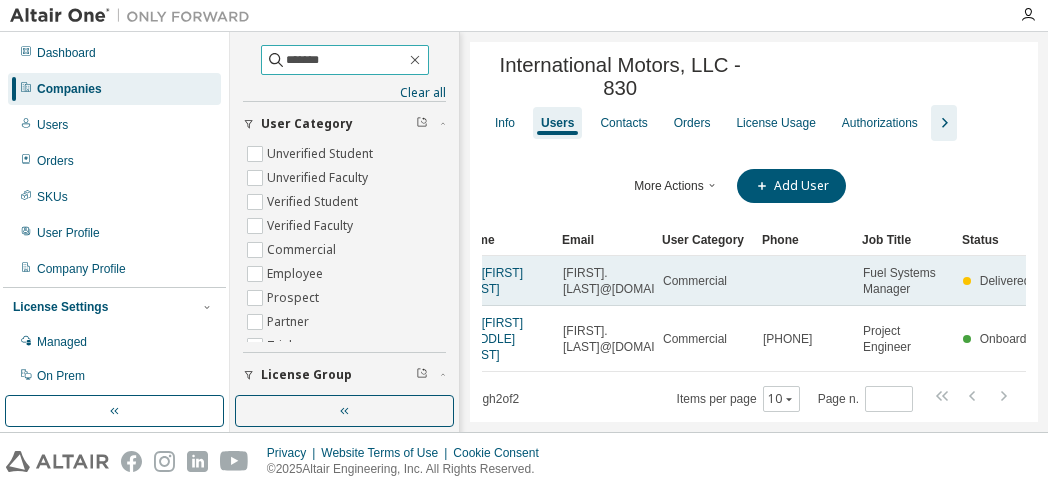 scroll, scrollTop: 0, scrollLeft: 189, axis: horizontal 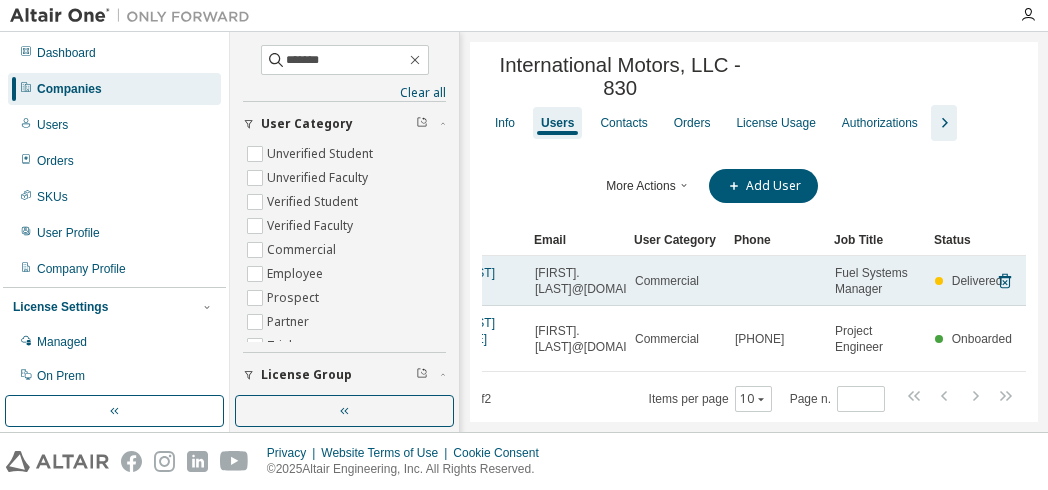 click on "Fuel Systems Manager" at bounding box center (876, 281) 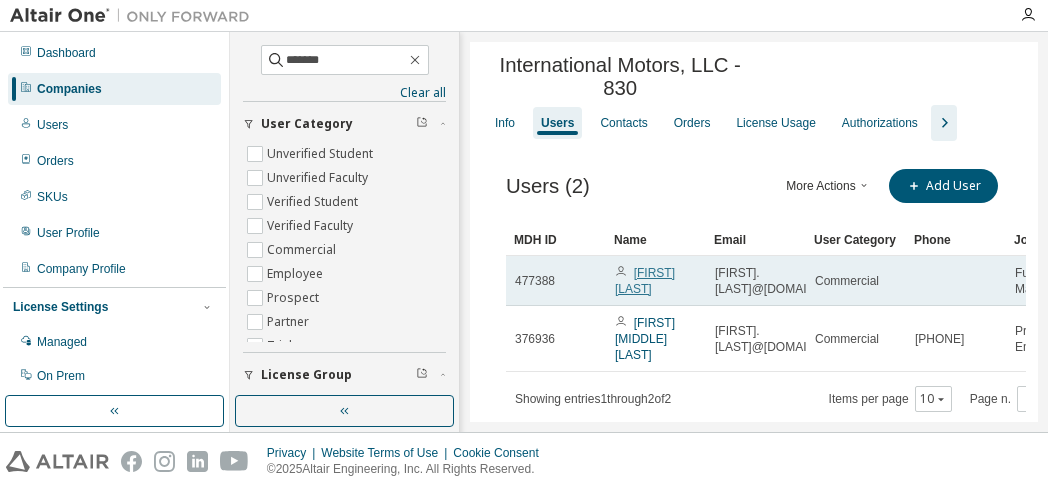 click on "[FIRST] [LAST]" at bounding box center (645, 281) 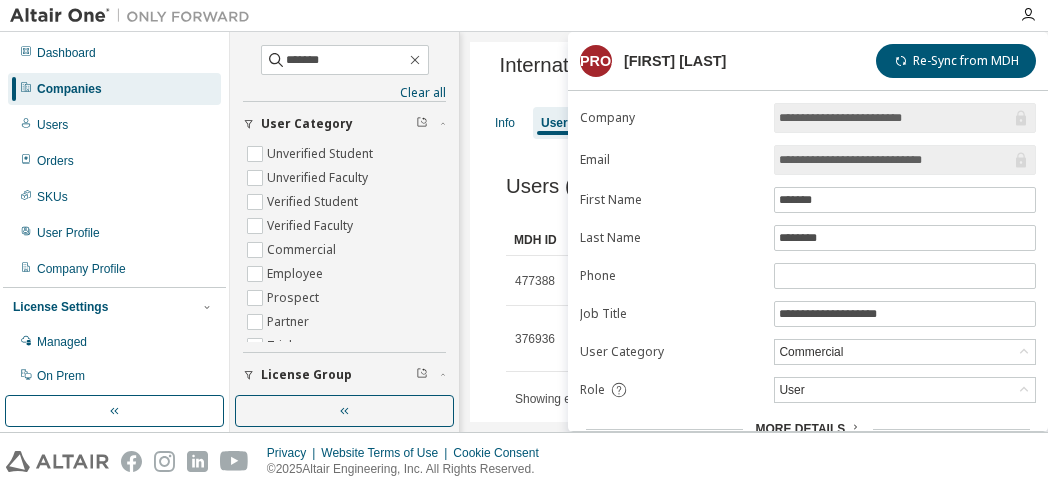 scroll, scrollTop: 185, scrollLeft: 0, axis: vertical 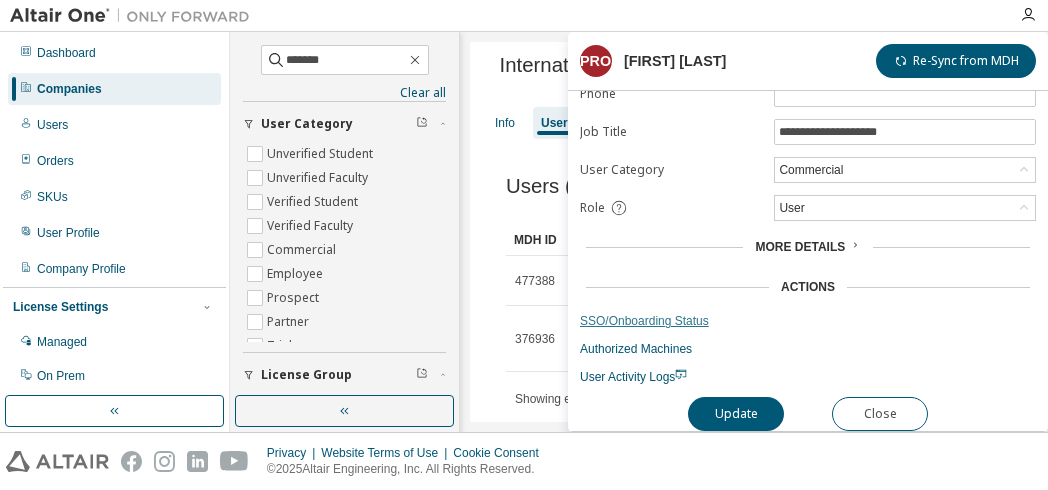 click on "SSO/Onboarding Status" at bounding box center (808, 321) 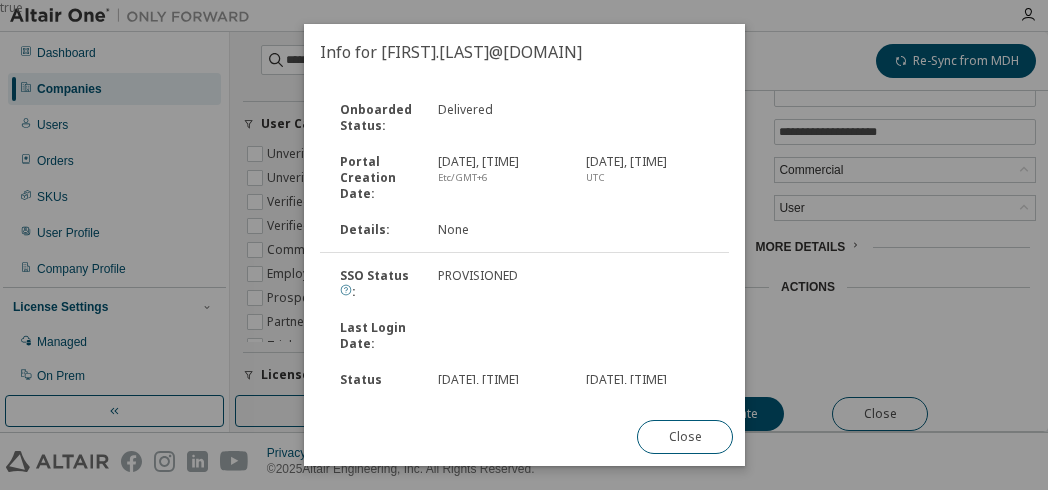 click 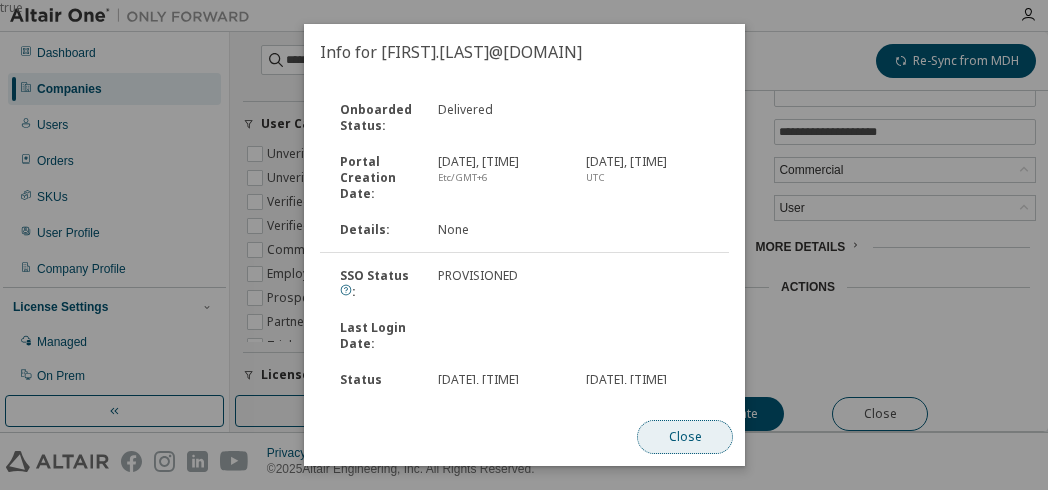 click on "Close" at bounding box center (685, 437) 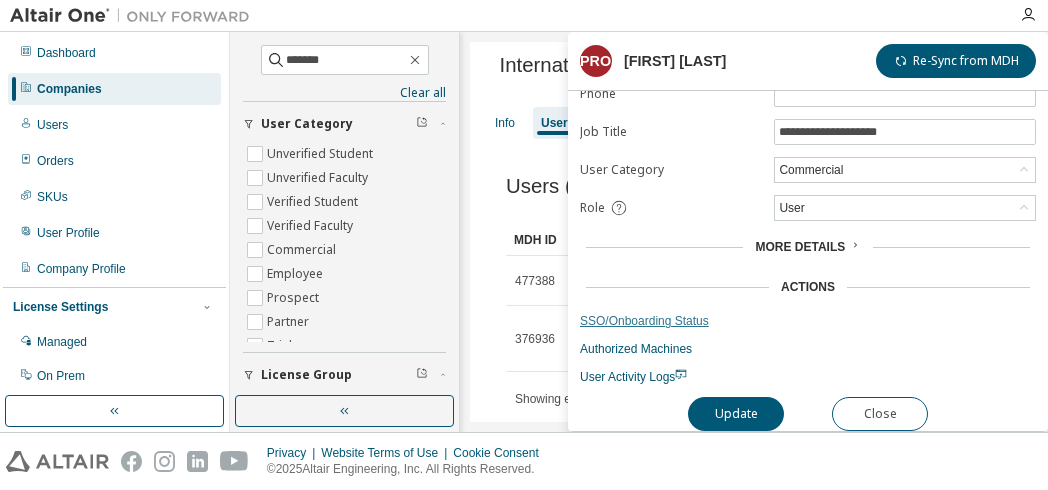 click on "SSO/Onboarding Status" at bounding box center [808, 321] 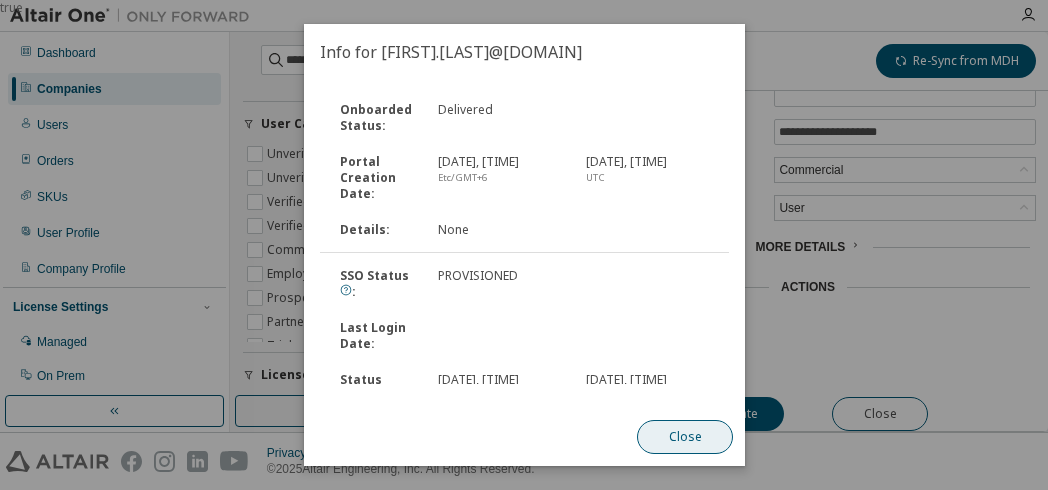 click on "Close" at bounding box center (685, 437) 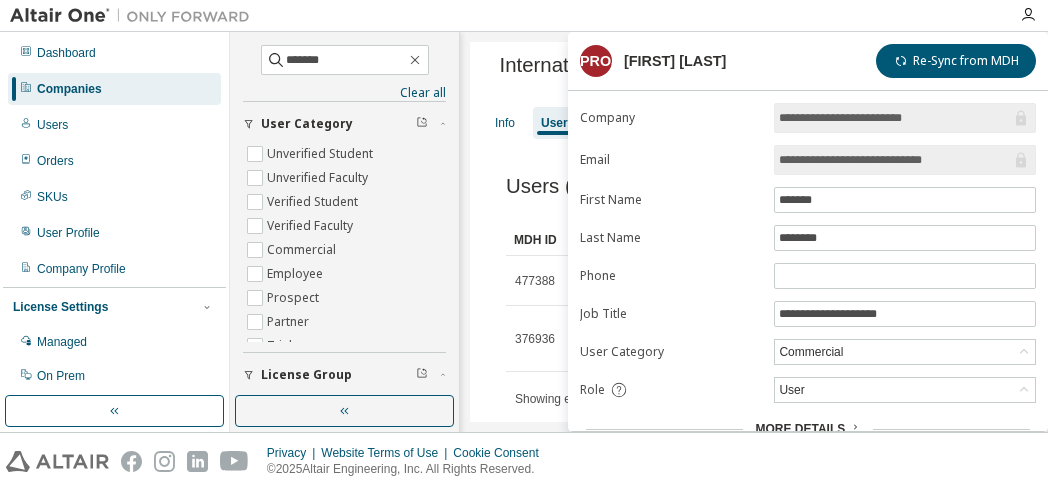 scroll, scrollTop: 185, scrollLeft: 0, axis: vertical 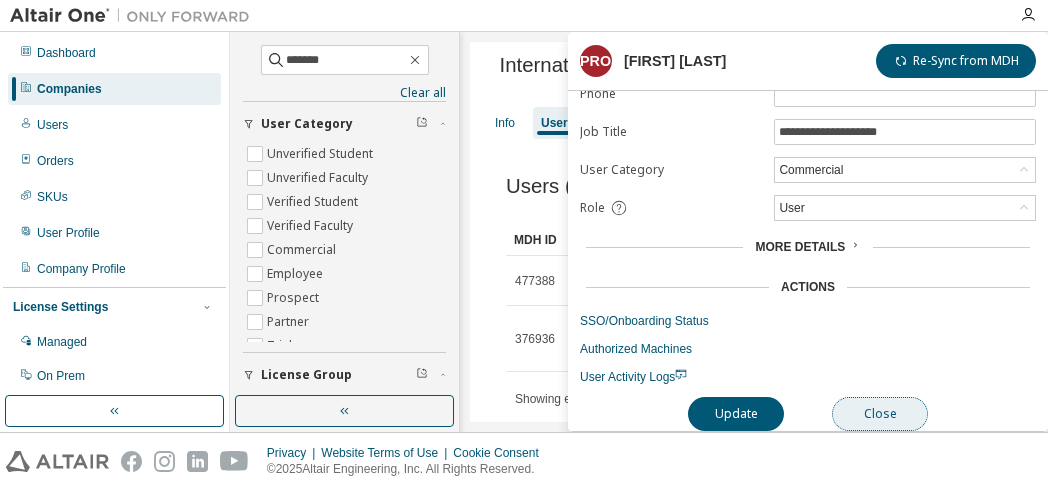 click on "Close" at bounding box center (880, 414) 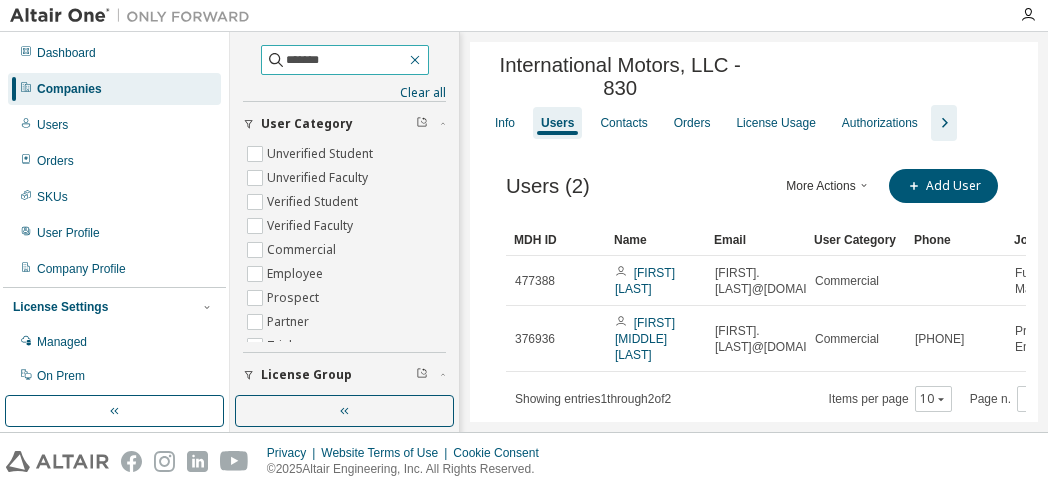 click at bounding box center (415, 60) 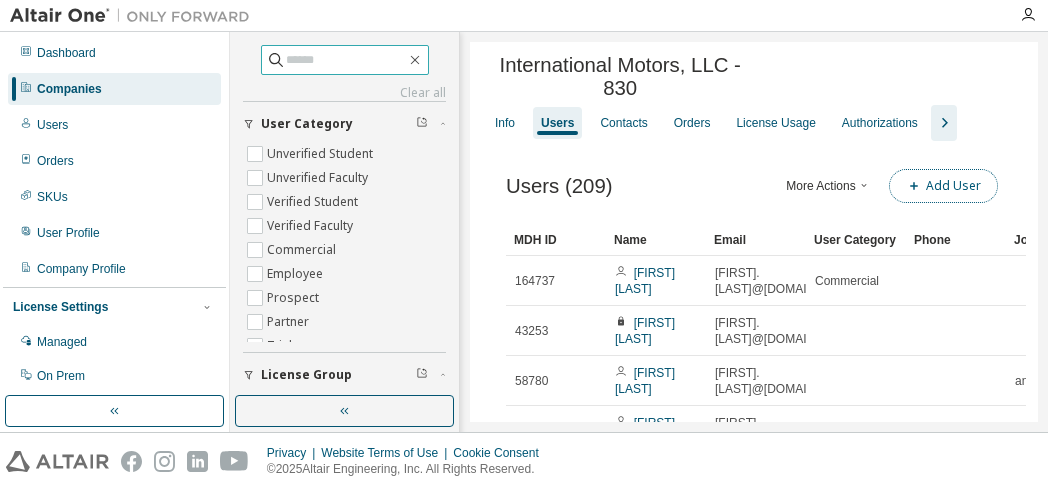 click on "Add User" at bounding box center [943, 186] 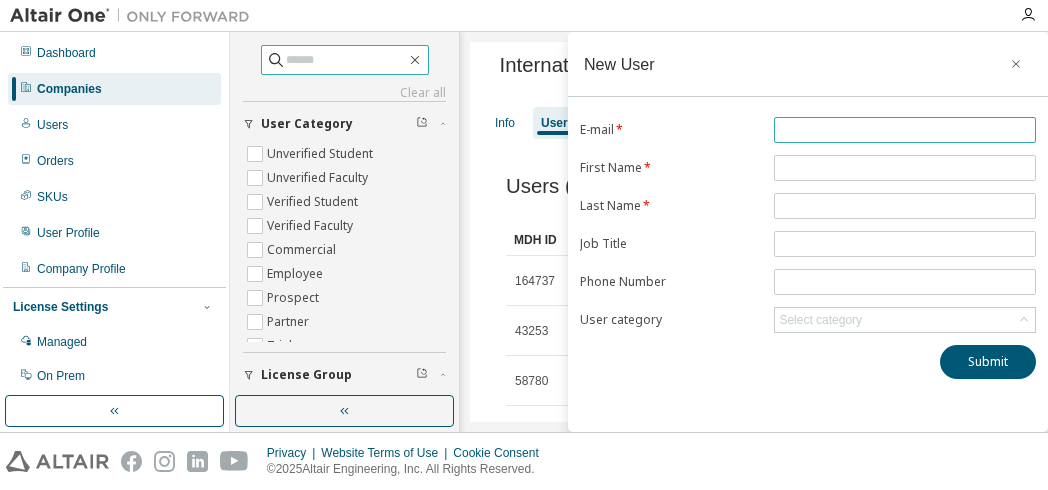click at bounding box center [905, 130] 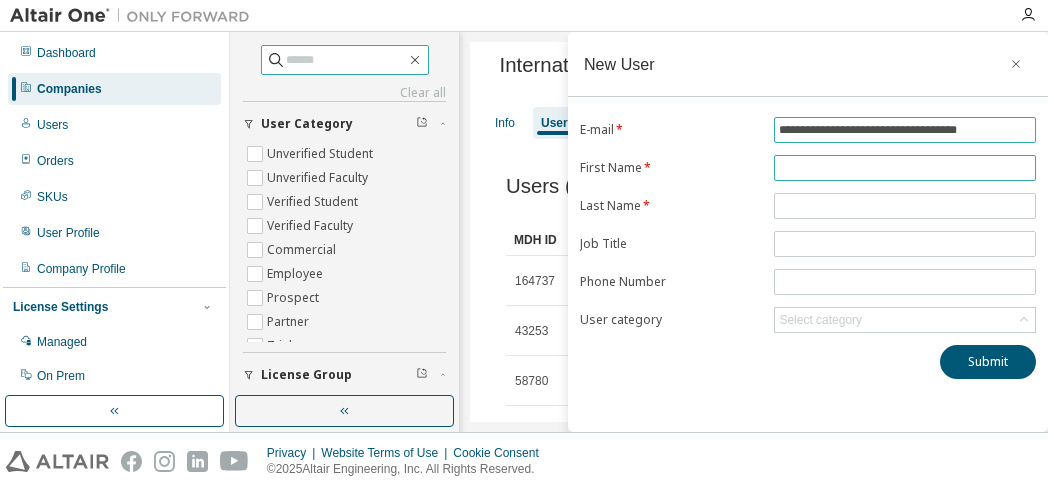 click on "**********" at bounding box center [905, 130] 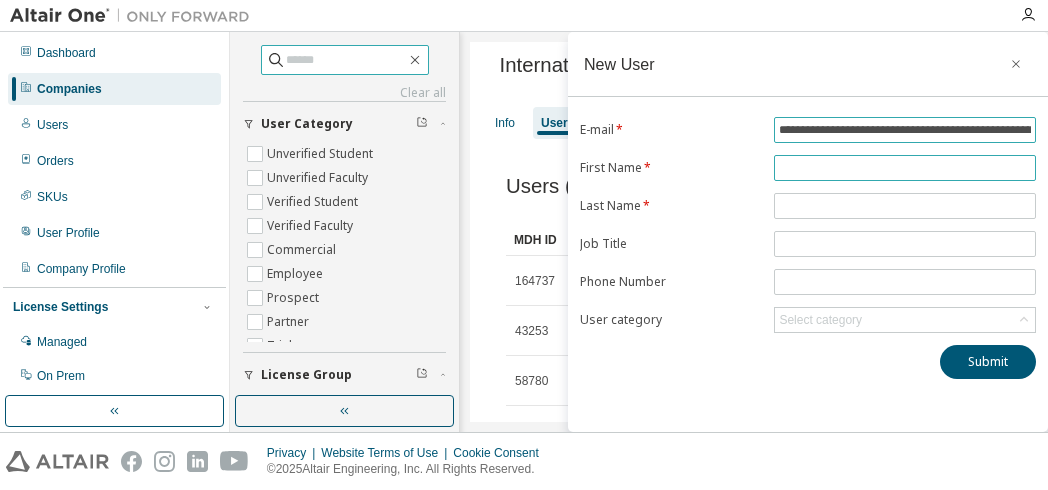 type on "**********" 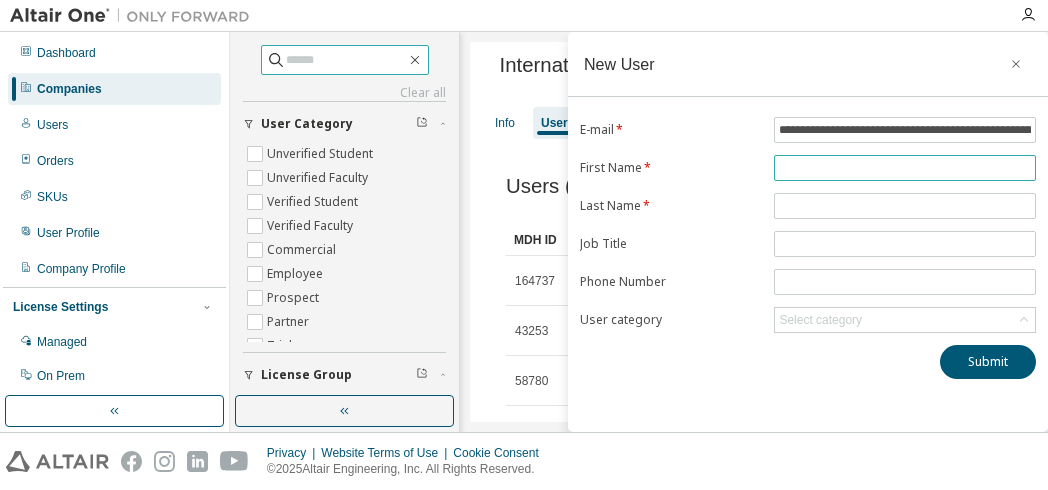 click at bounding box center [905, 168] 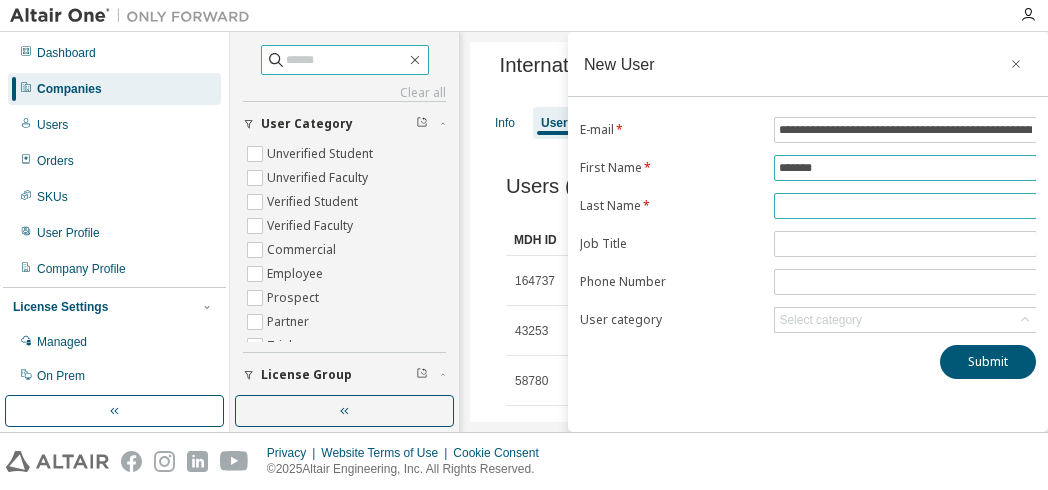type on "*******" 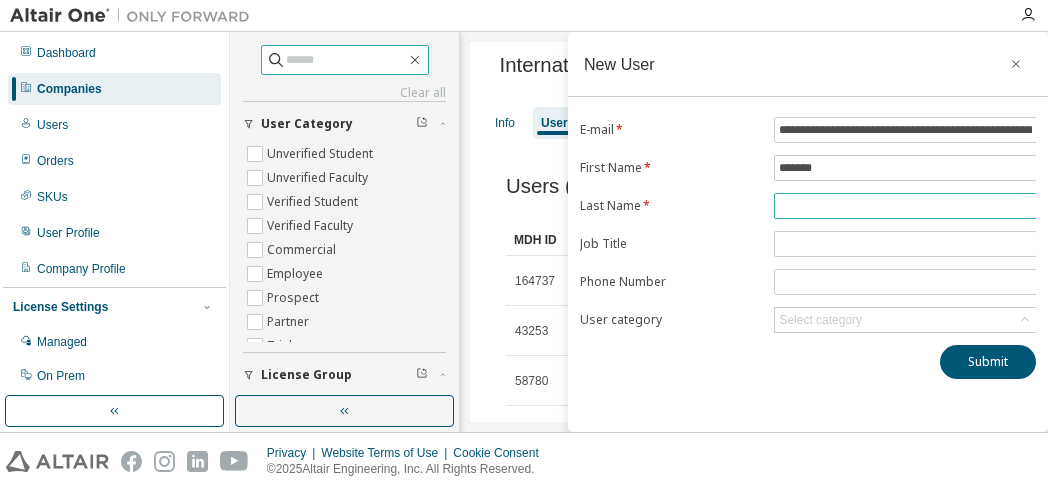 click at bounding box center (905, 206) 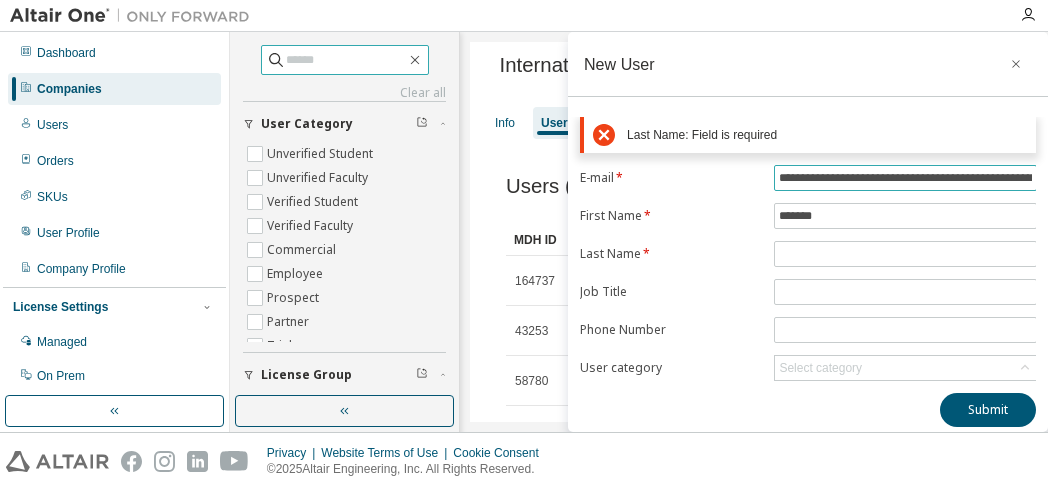 click on "**********" at bounding box center [808, 272] 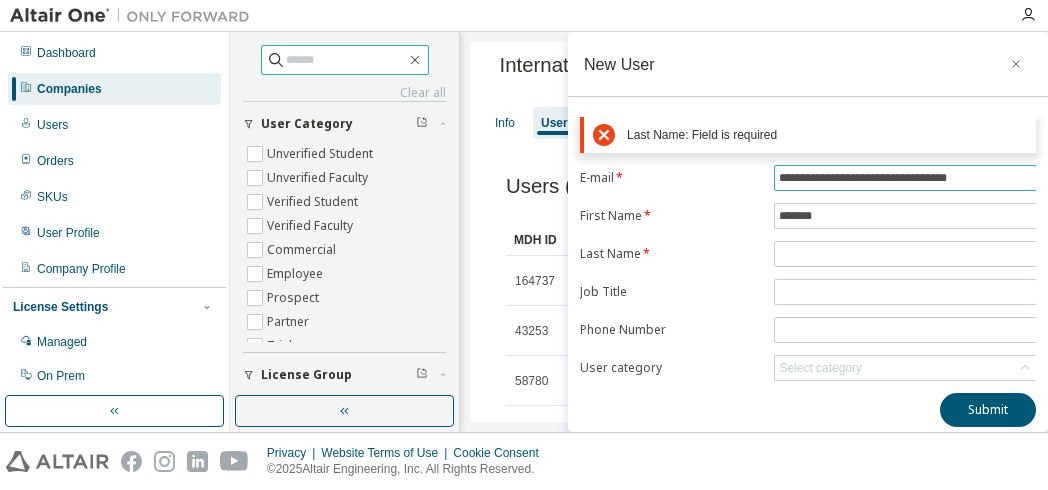 scroll, scrollTop: 0, scrollLeft: 0, axis: both 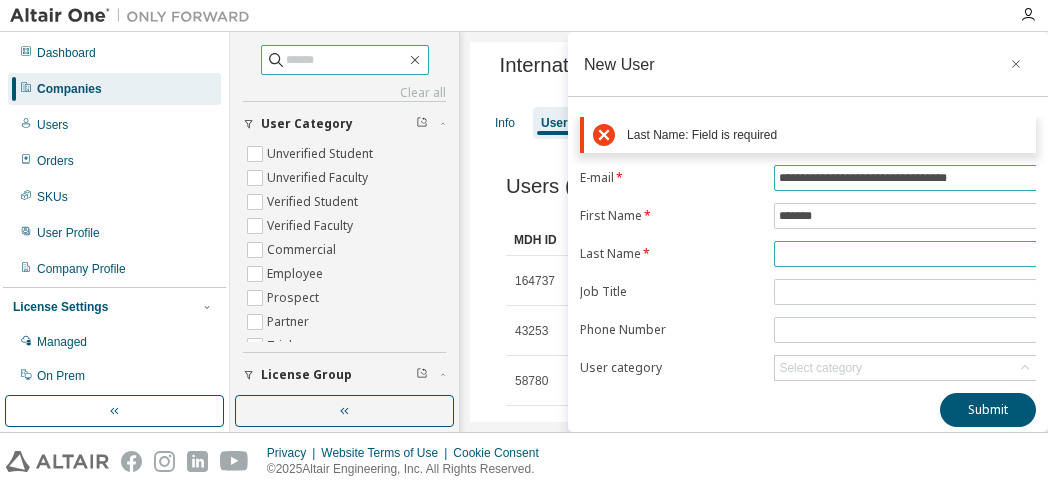 type on "**********" 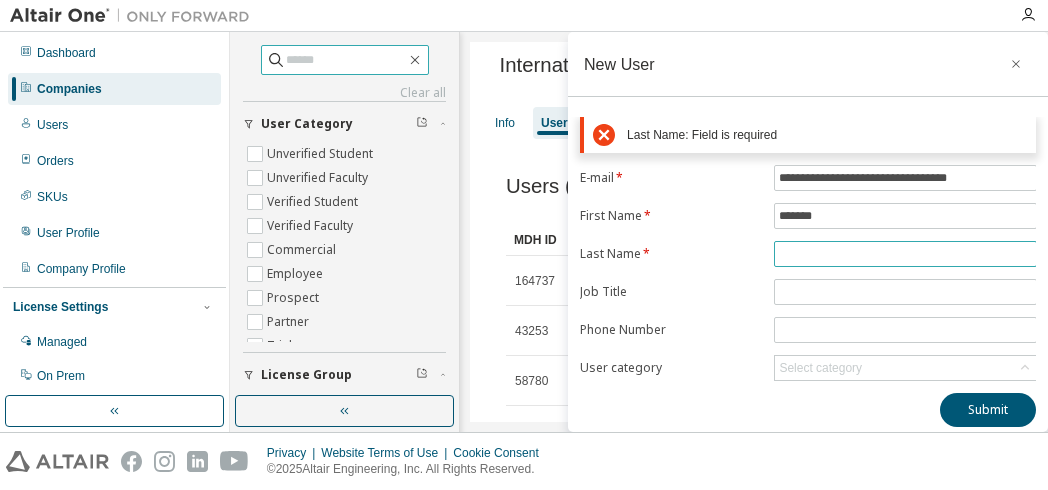 click at bounding box center [905, 254] 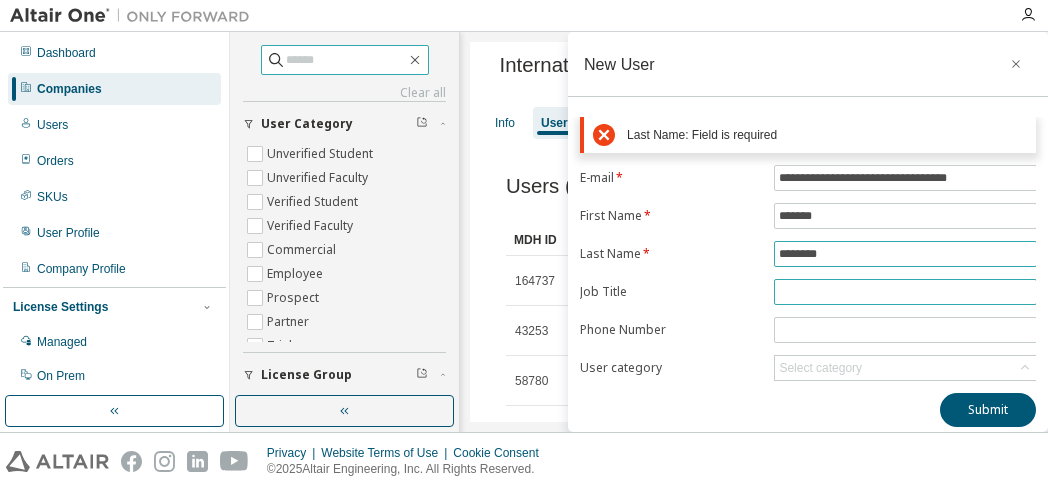 type on "********" 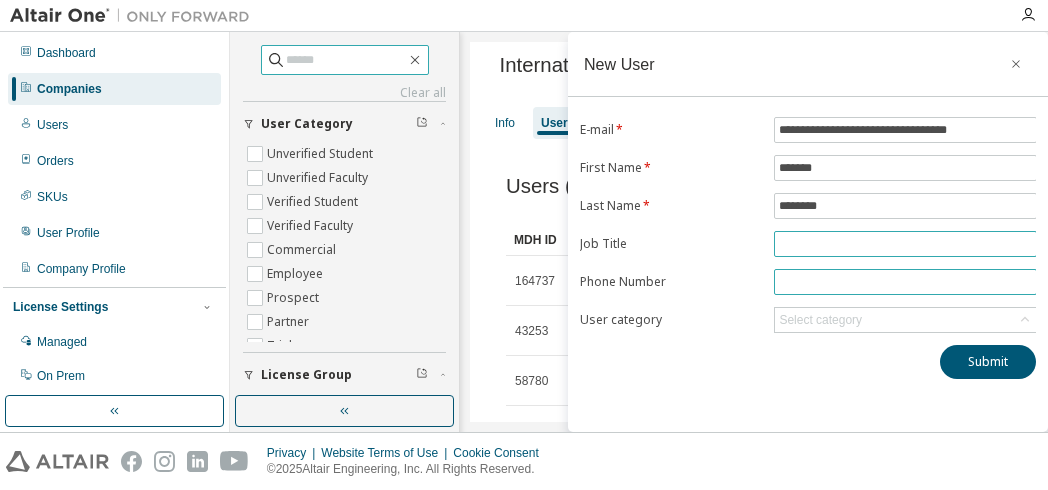 click on "**********" at bounding box center (808, 225) 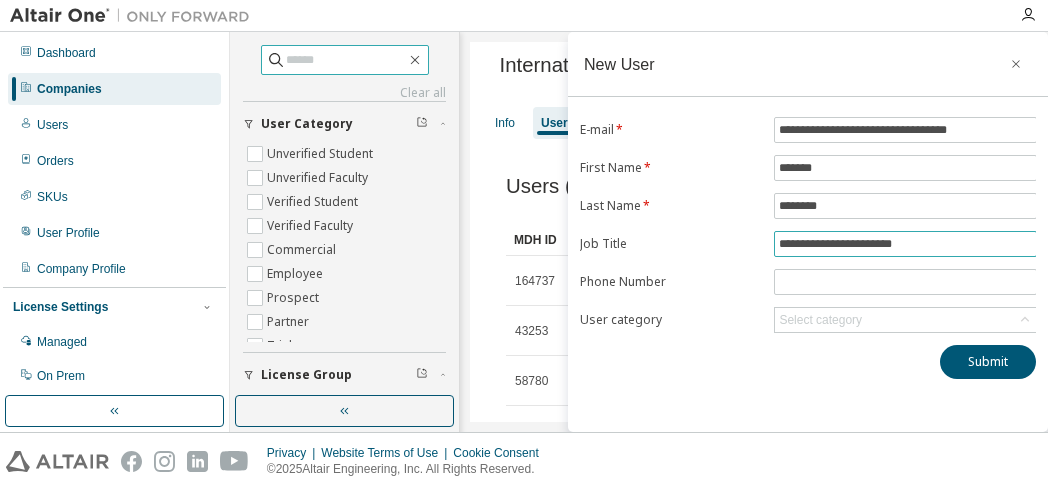 click on "**********" at bounding box center (905, 244) 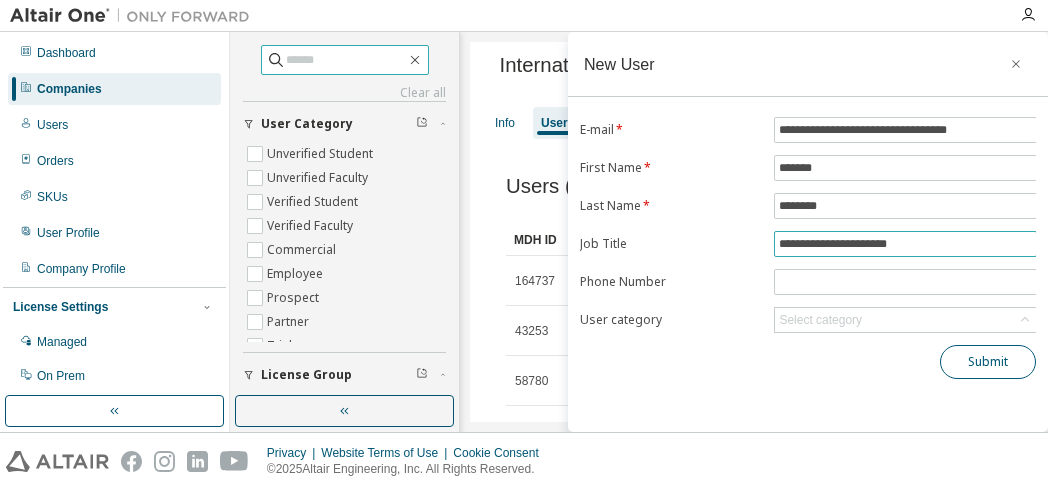 type on "**********" 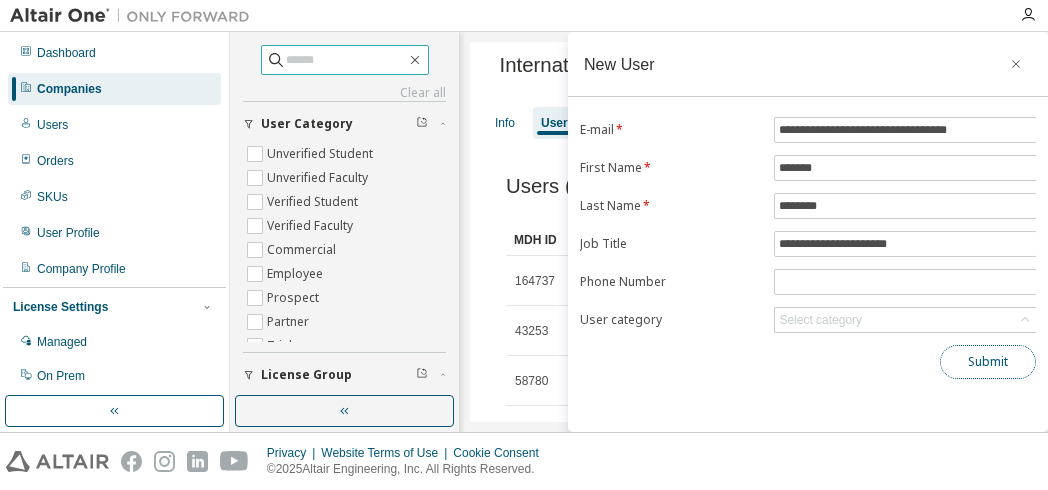click on "Submit" at bounding box center [988, 362] 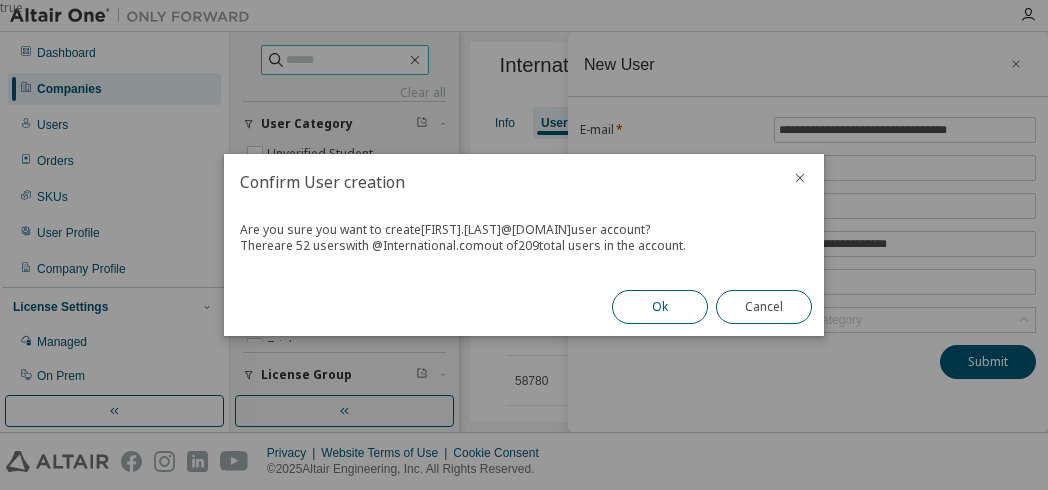 click on "Ok" at bounding box center (660, 307) 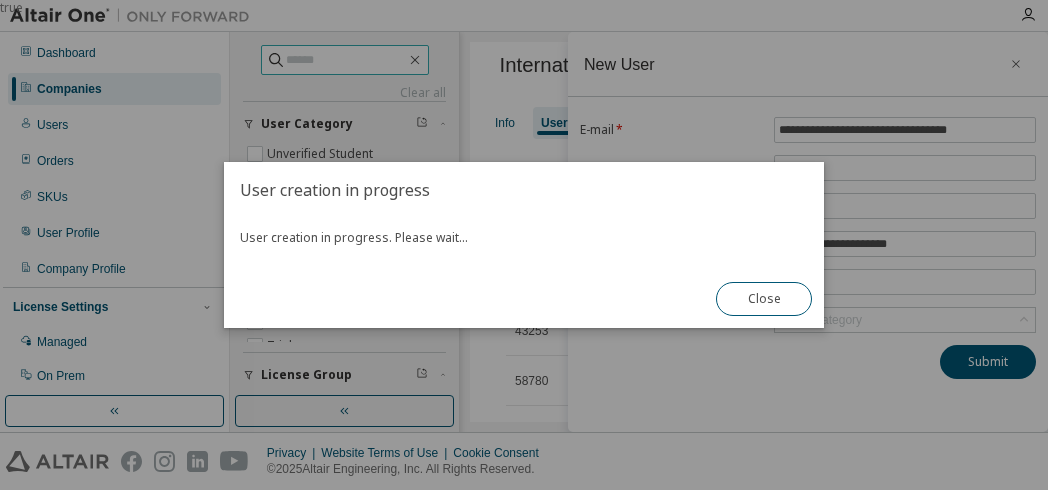 type 